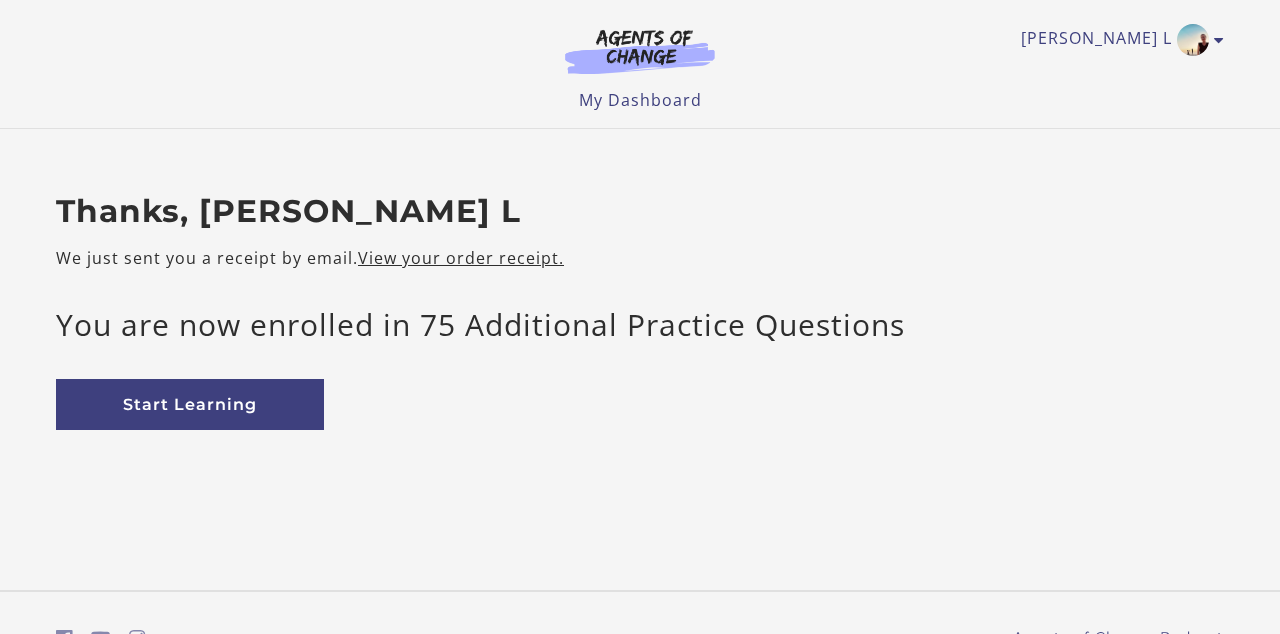 scroll, scrollTop: 0, scrollLeft: 0, axis: both 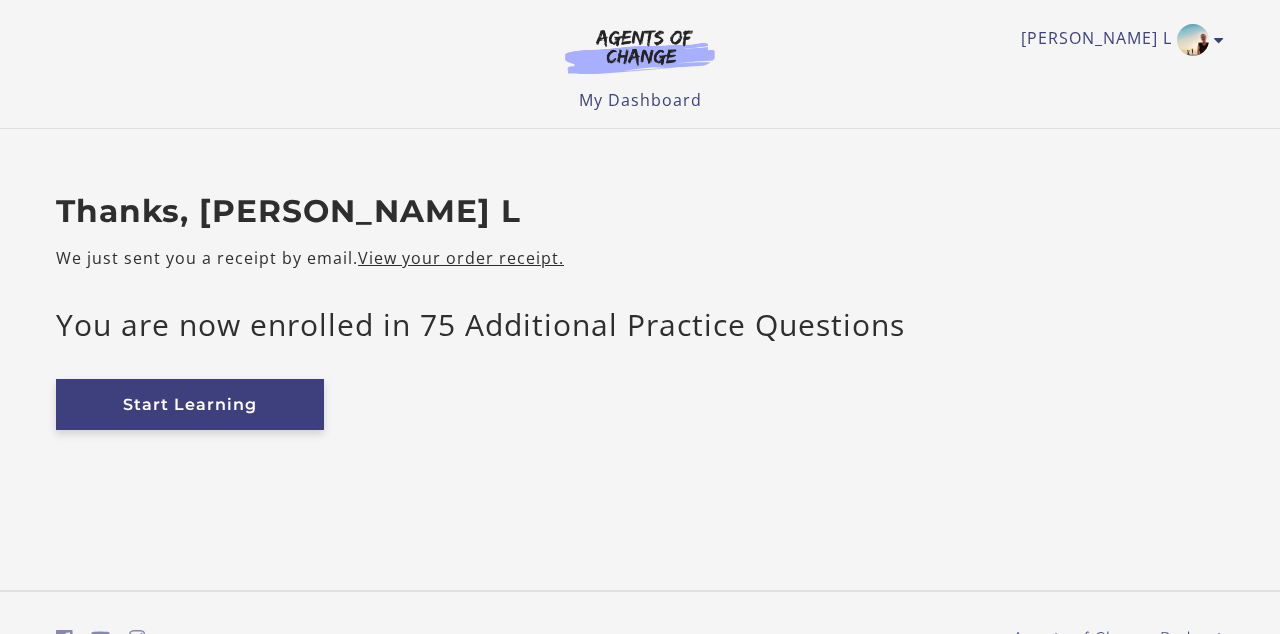 click on "Start Learning" at bounding box center (190, 404) 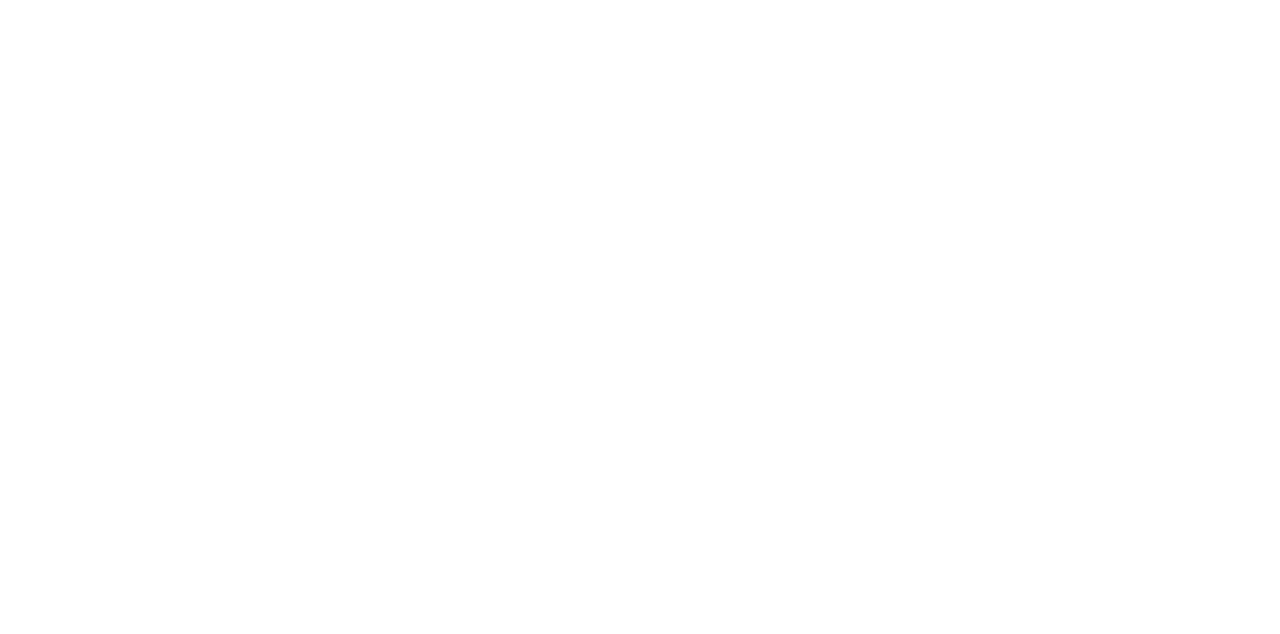 scroll, scrollTop: 0, scrollLeft: 0, axis: both 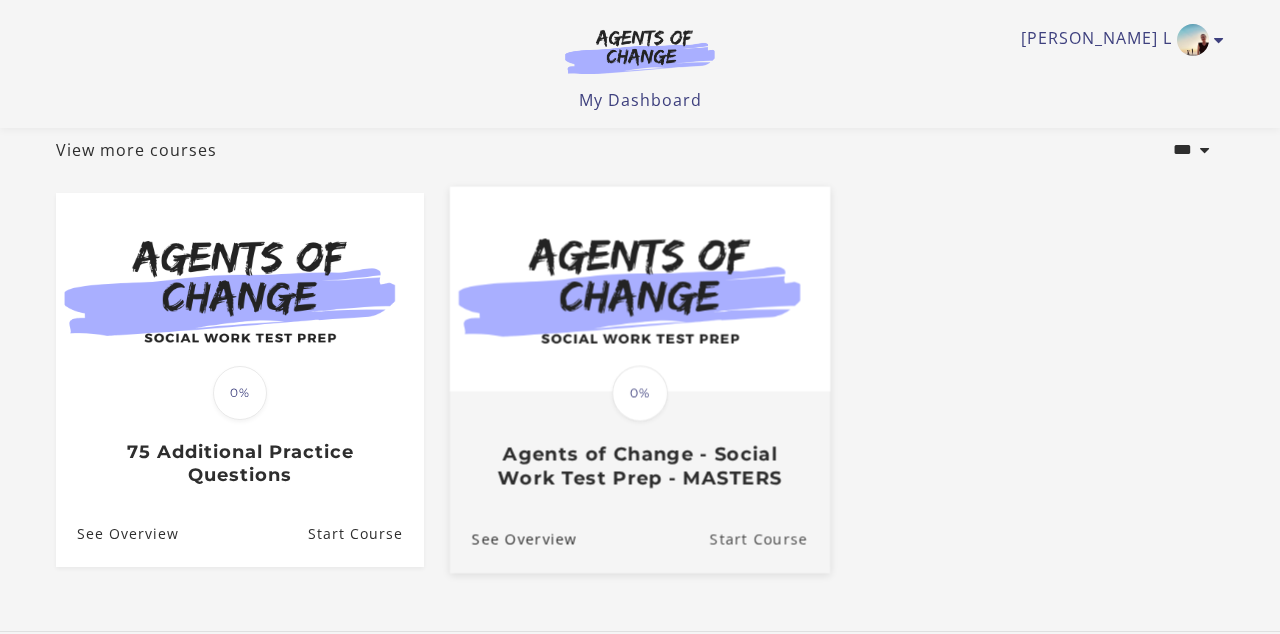 click on "Start Course" at bounding box center [770, 539] 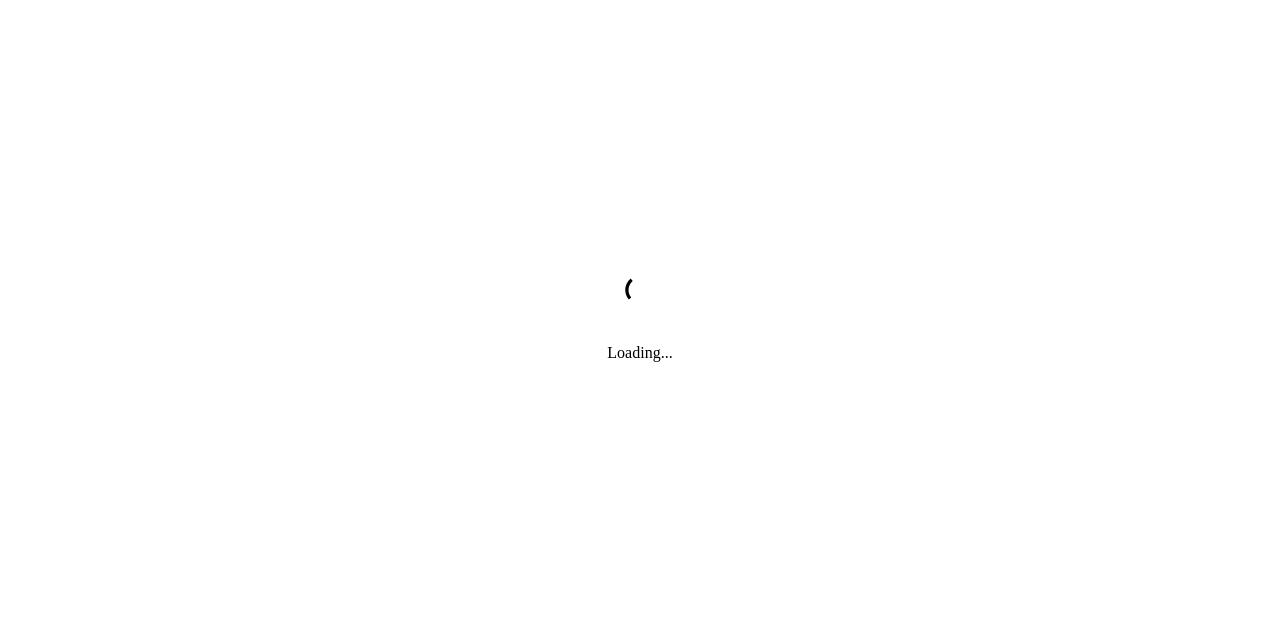 scroll, scrollTop: 0, scrollLeft: 0, axis: both 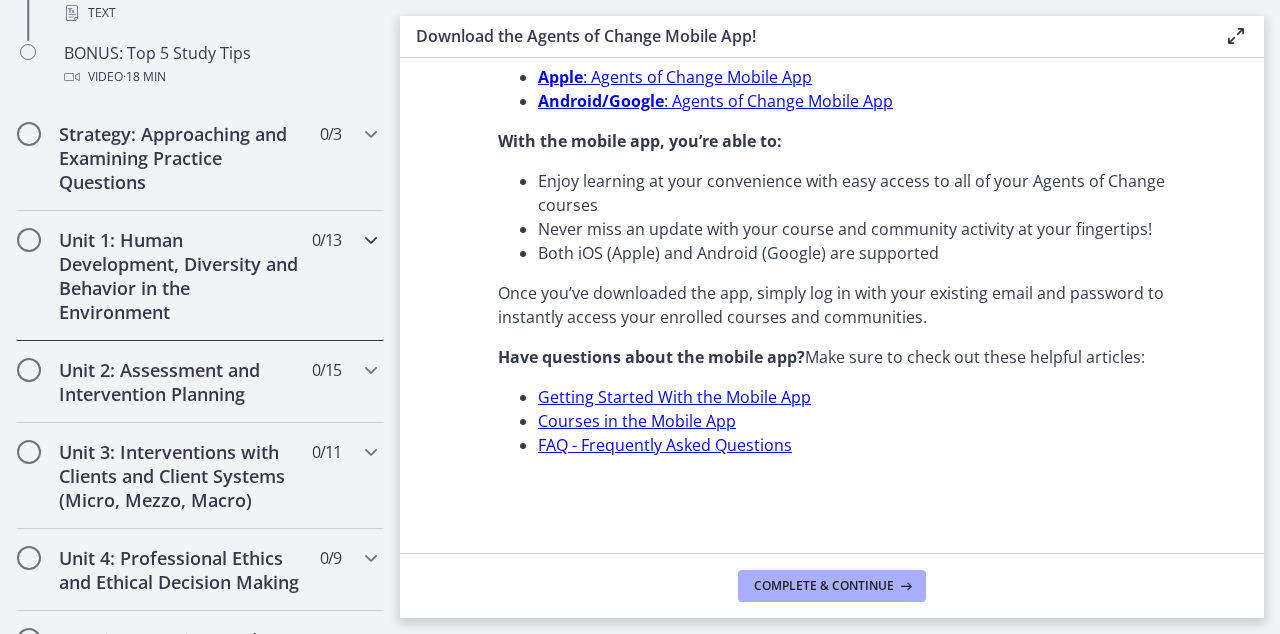 click on "Unit 1: Human Development, Diversity and Behavior in the Environment" at bounding box center [181, 276] 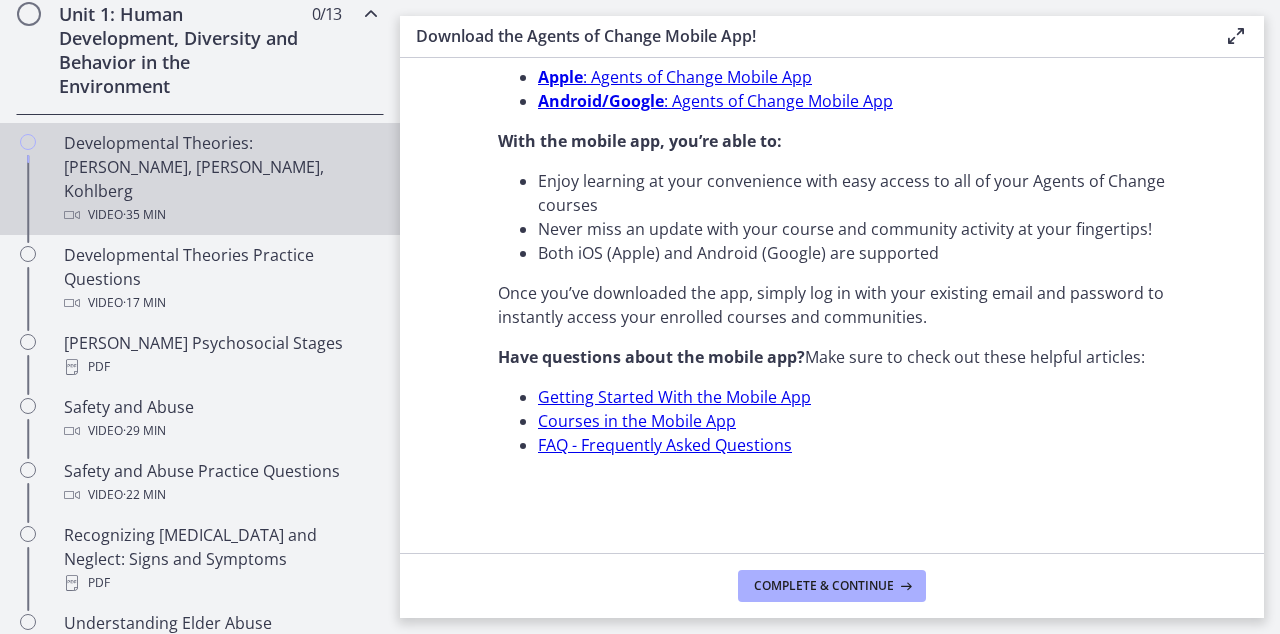 scroll, scrollTop: 583, scrollLeft: 0, axis: vertical 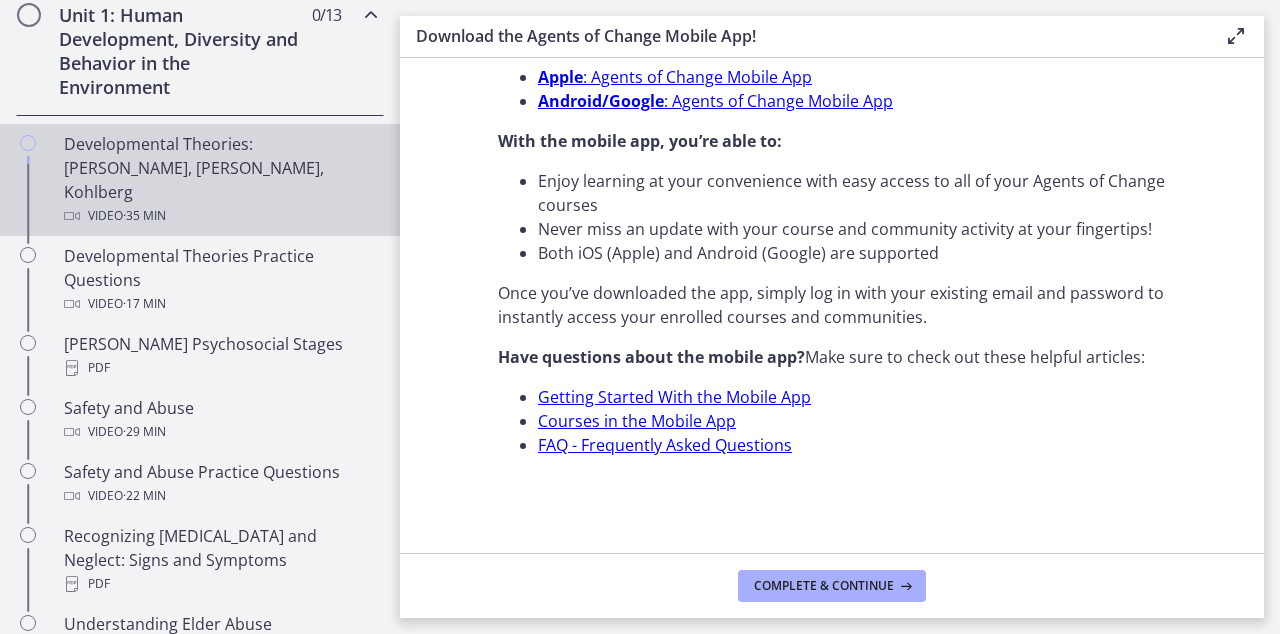 click on "Developmental Theories: Erikson, Piaget, Kohlberg
Video
·  35 min" at bounding box center (220, 180) 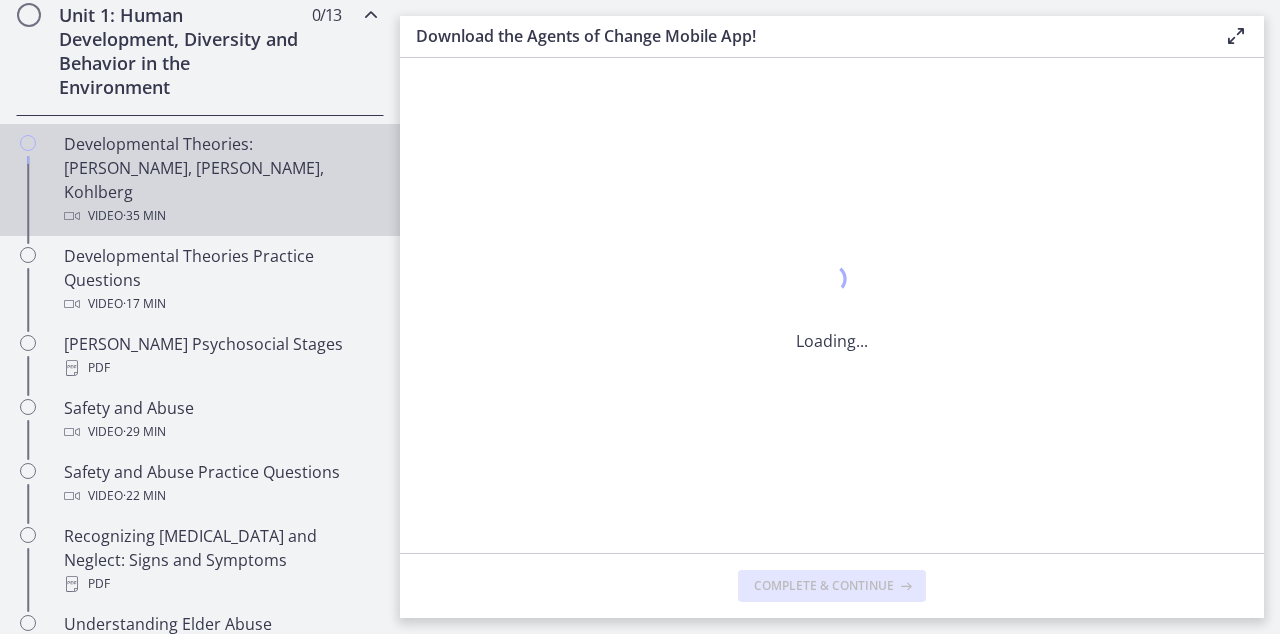 scroll, scrollTop: 0, scrollLeft: 0, axis: both 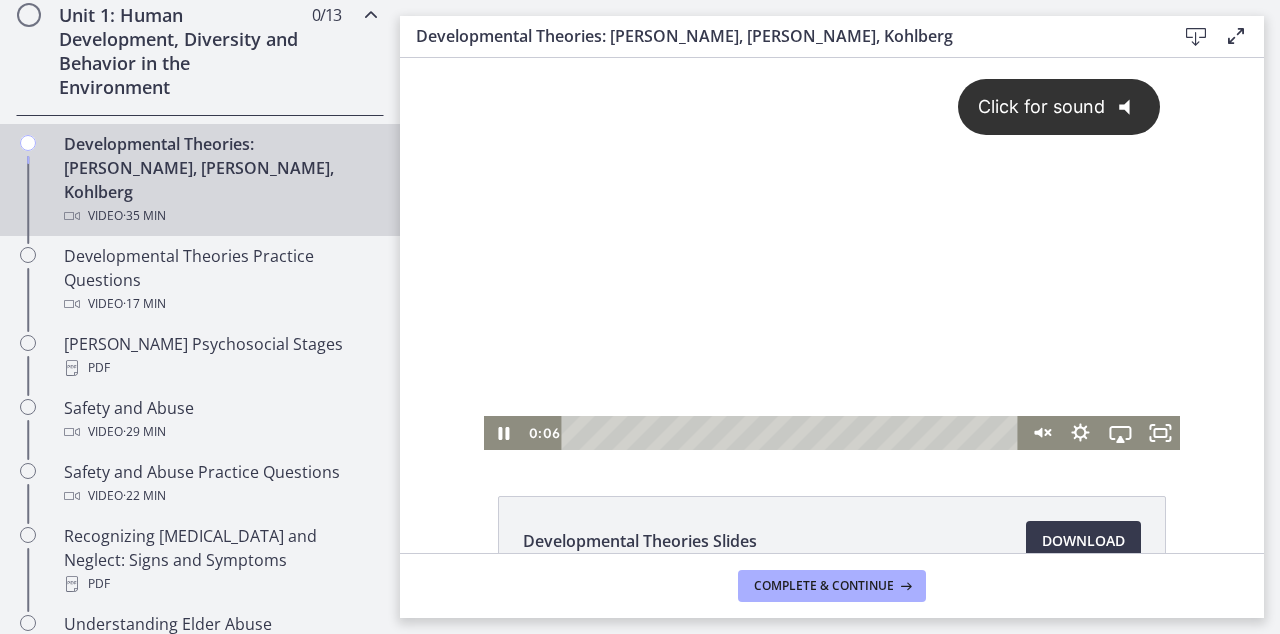 click on "Click for sound" at bounding box center (1032, 106) 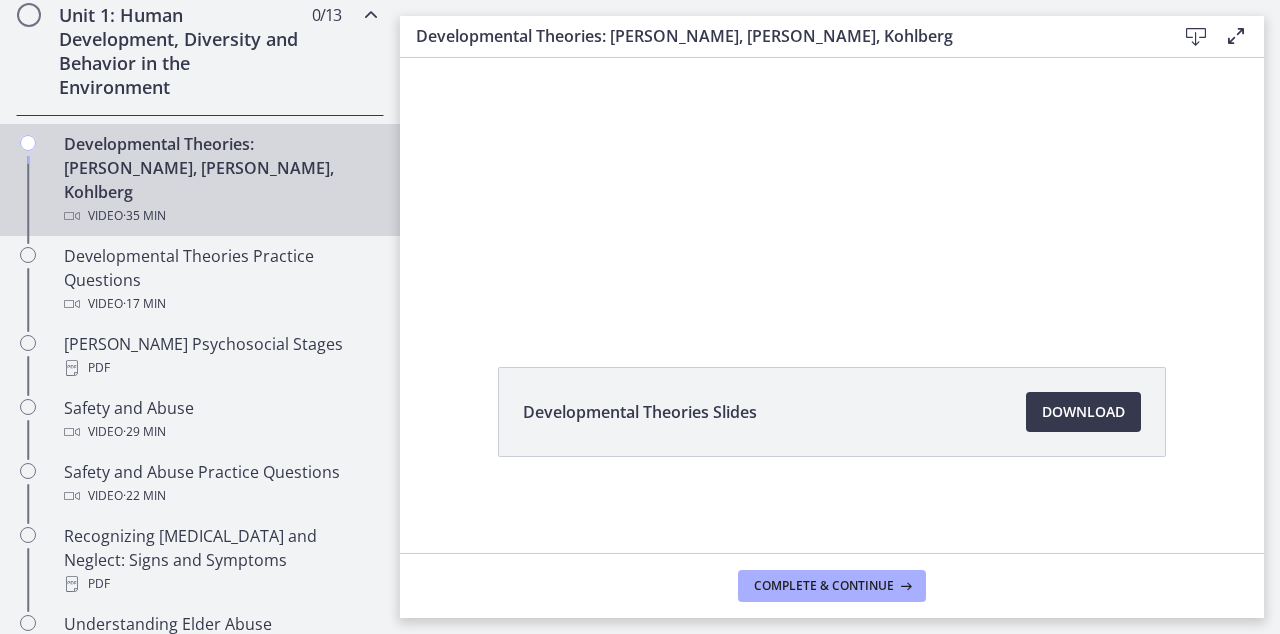 scroll, scrollTop: 129, scrollLeft: 0, axis: vertical 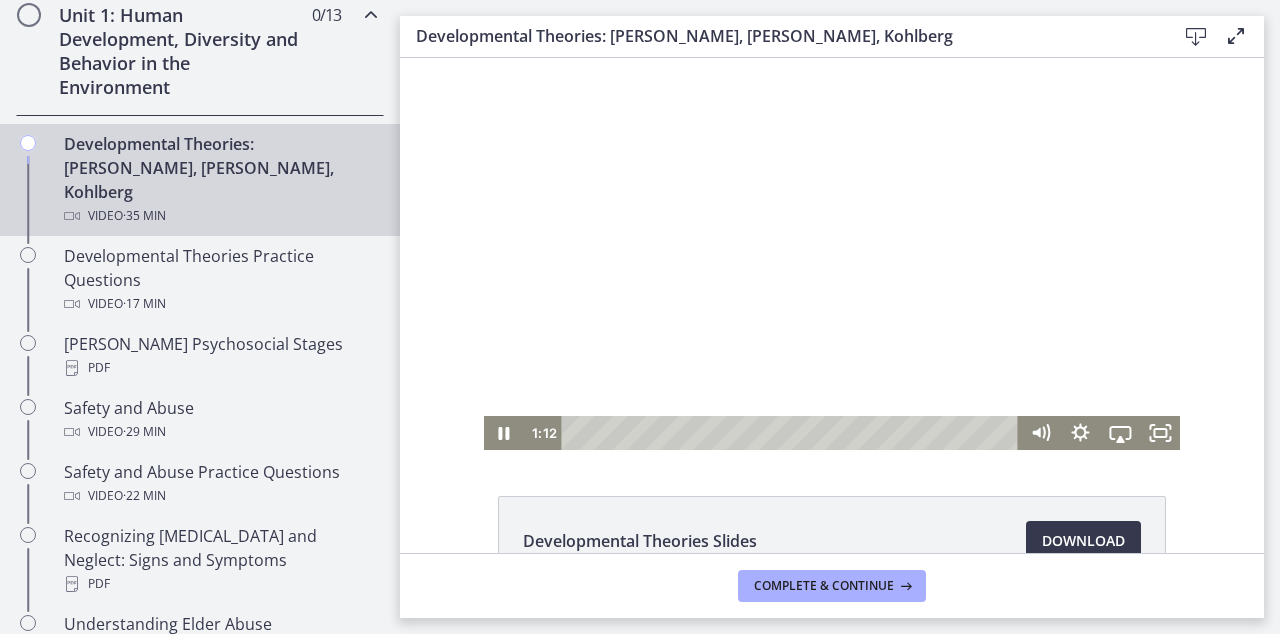 click at bounding box center (832, 254) 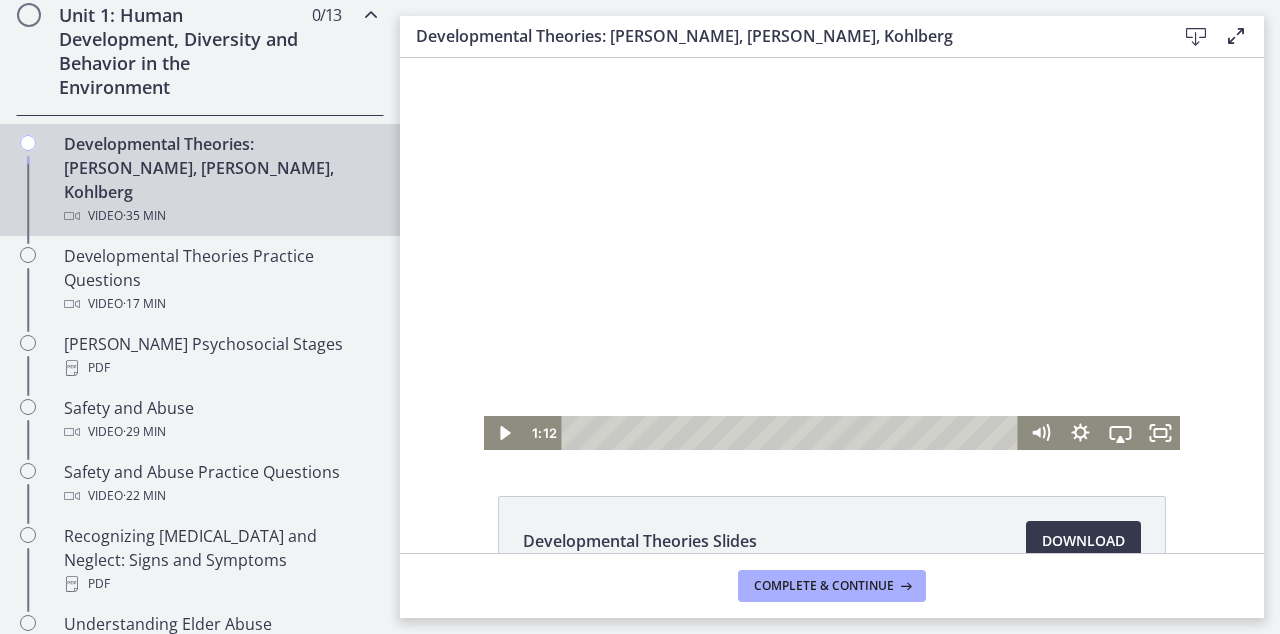 click at bounding box center [832, 254] 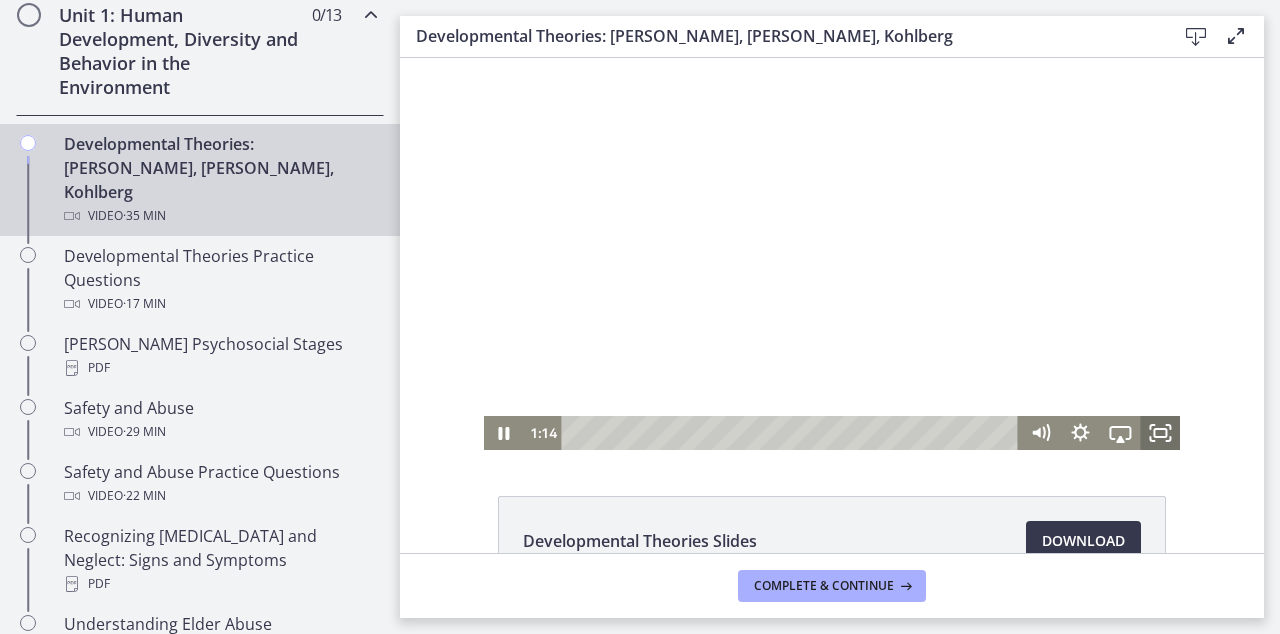 click 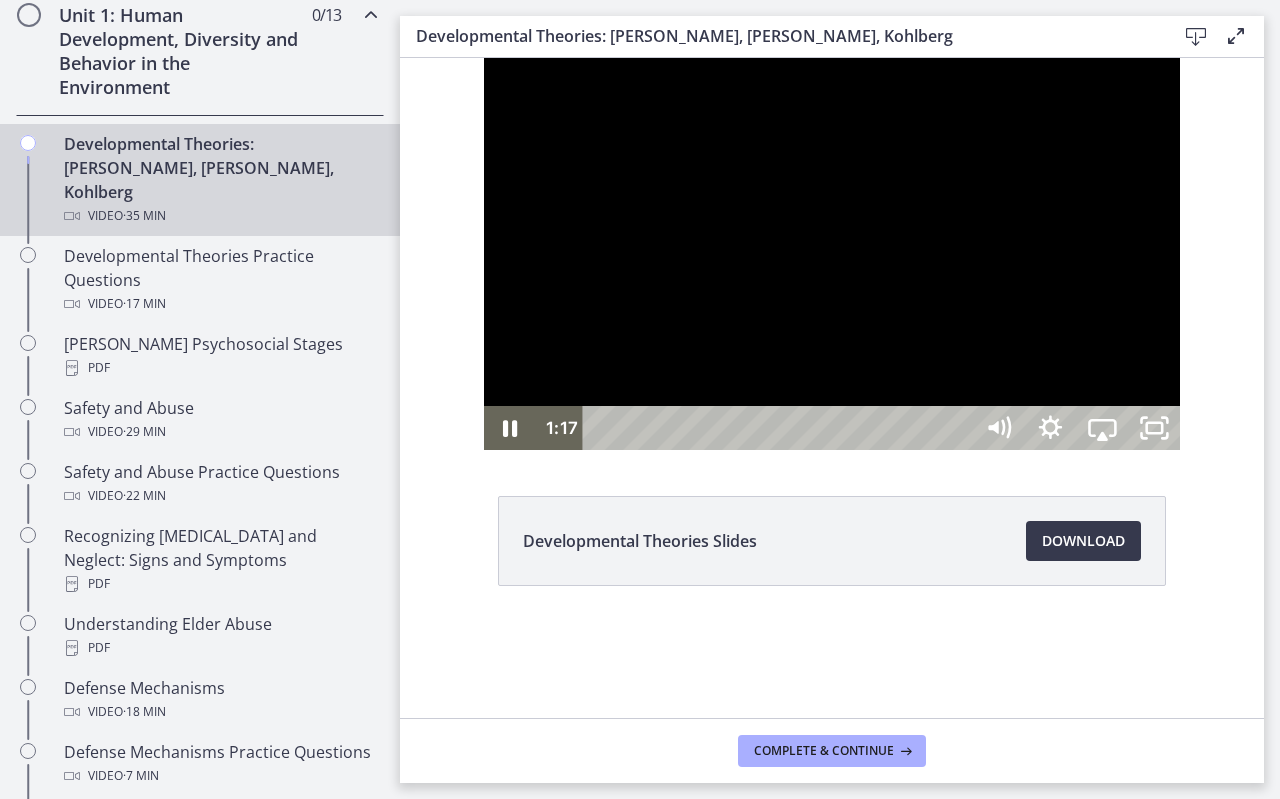 type 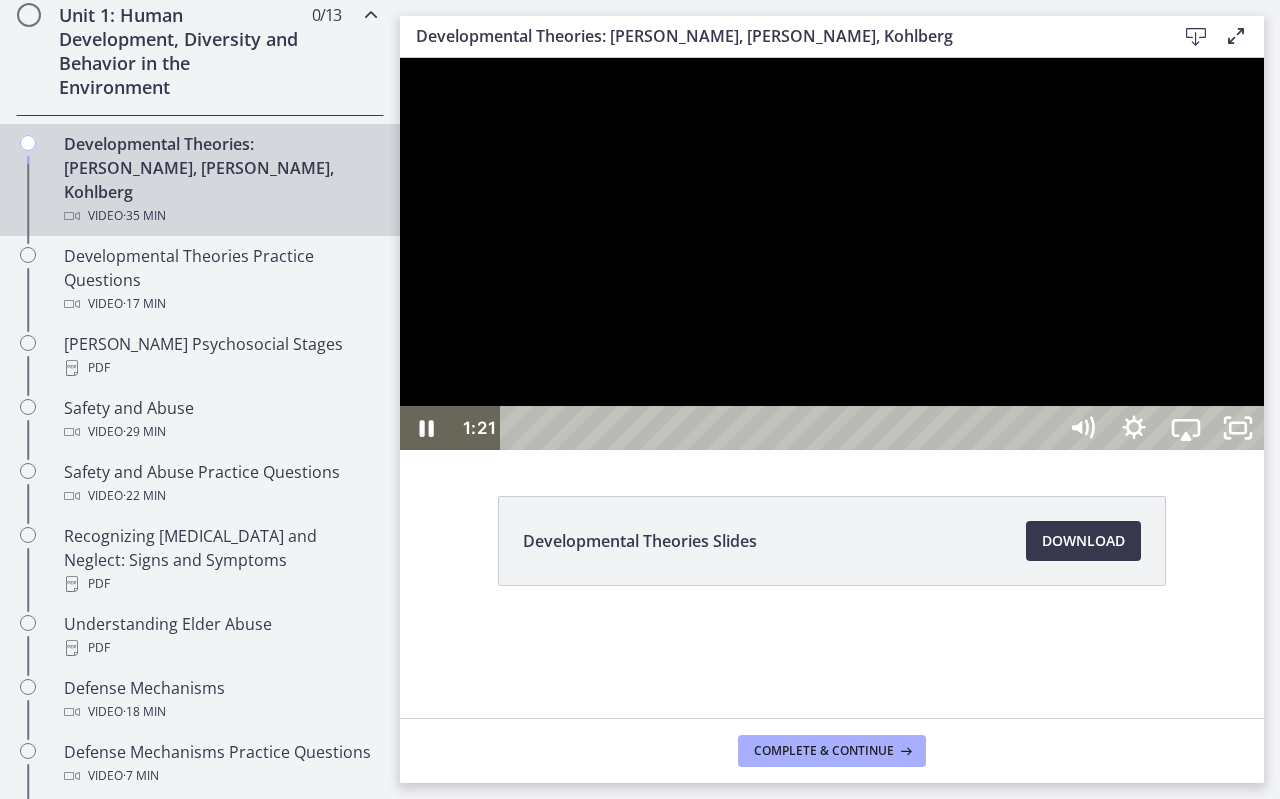 drag, startPoint x: 651, startPoint y: 126, endPoint x: 665, endPoint y: 158, distance: 34.928497 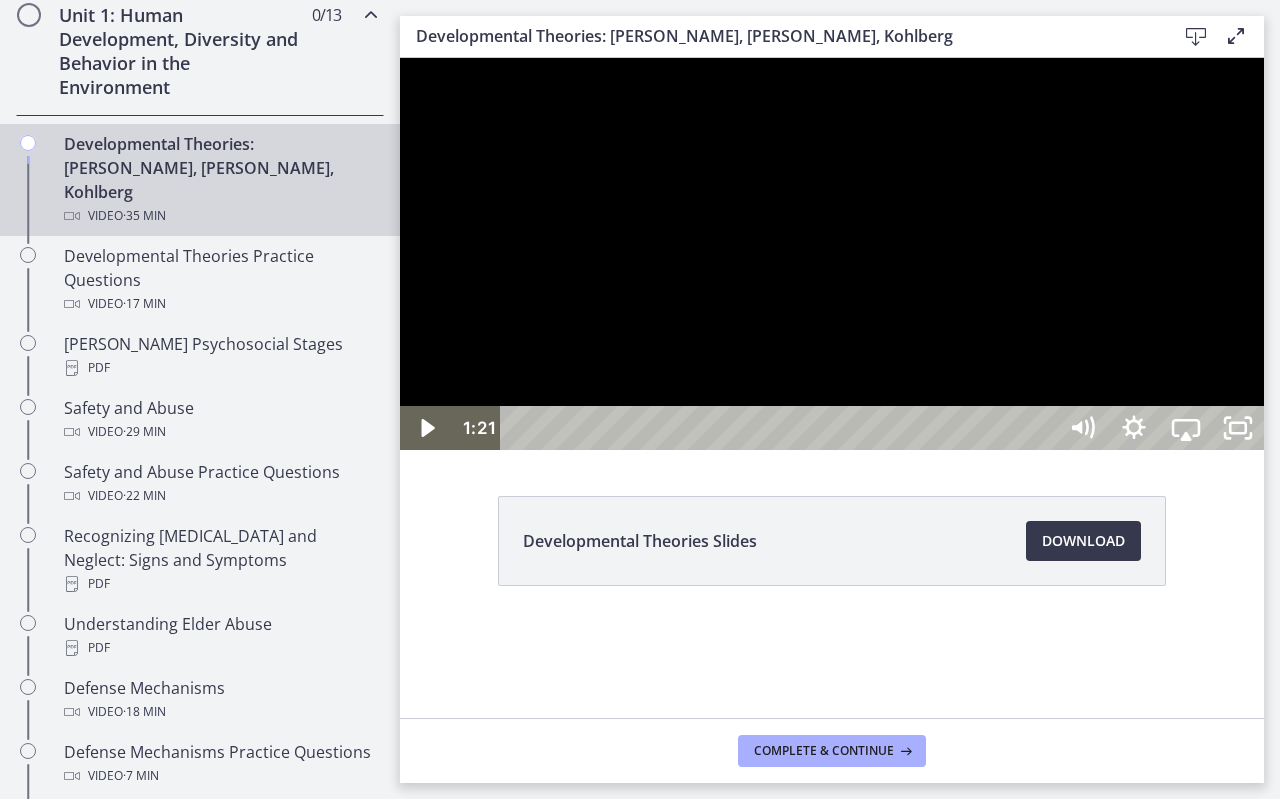 type 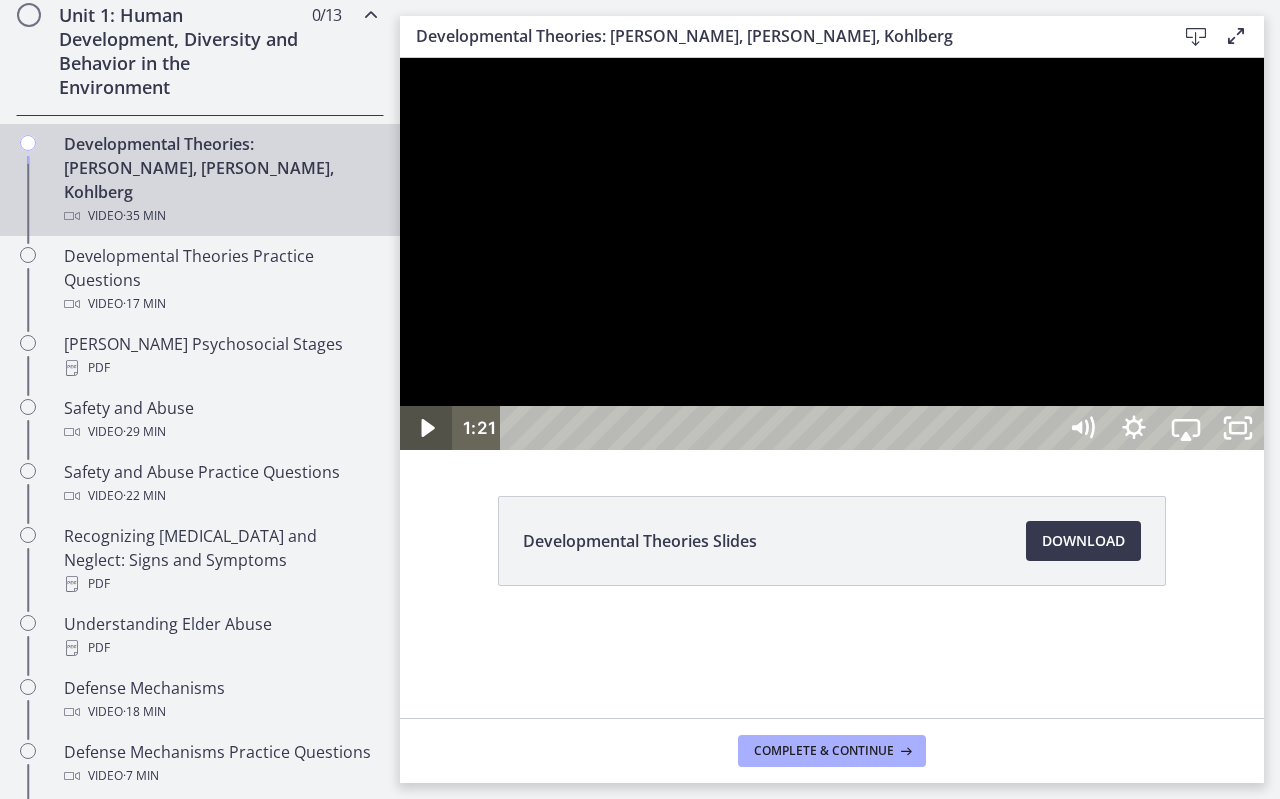click 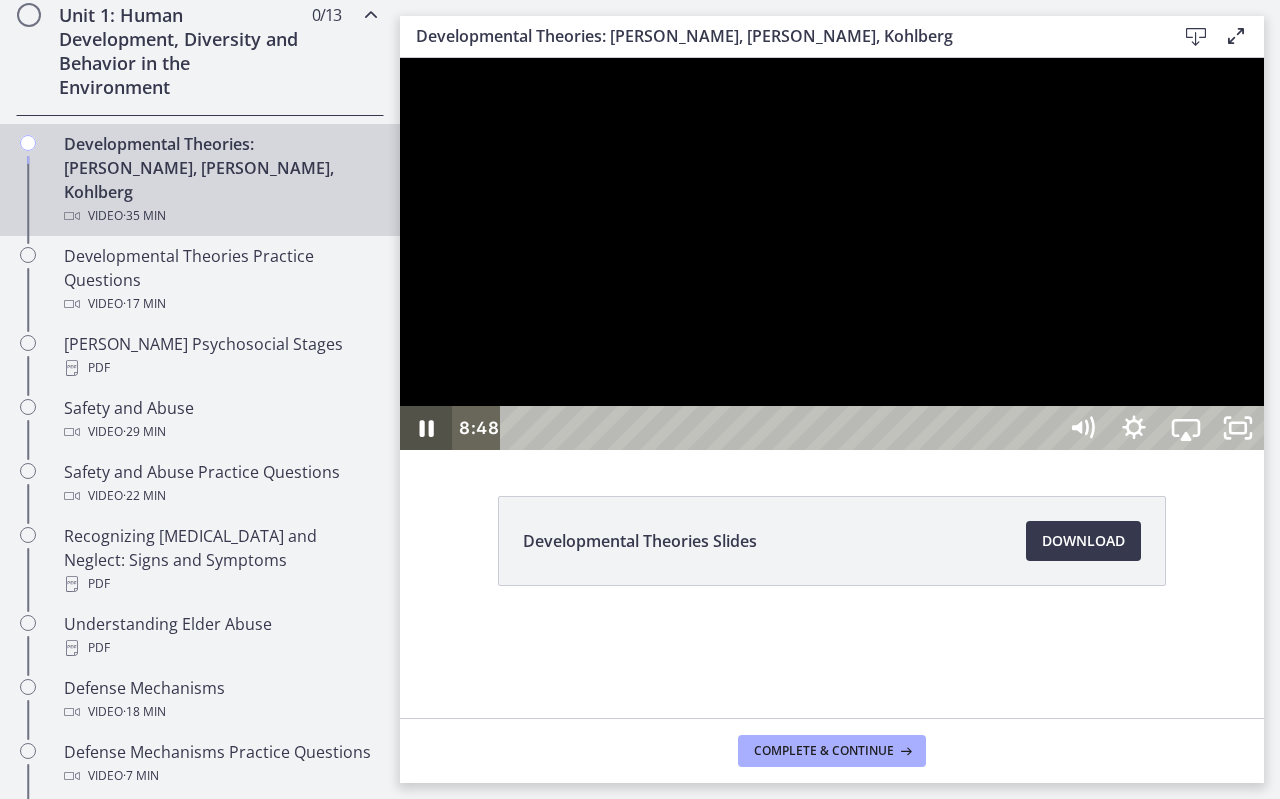 click 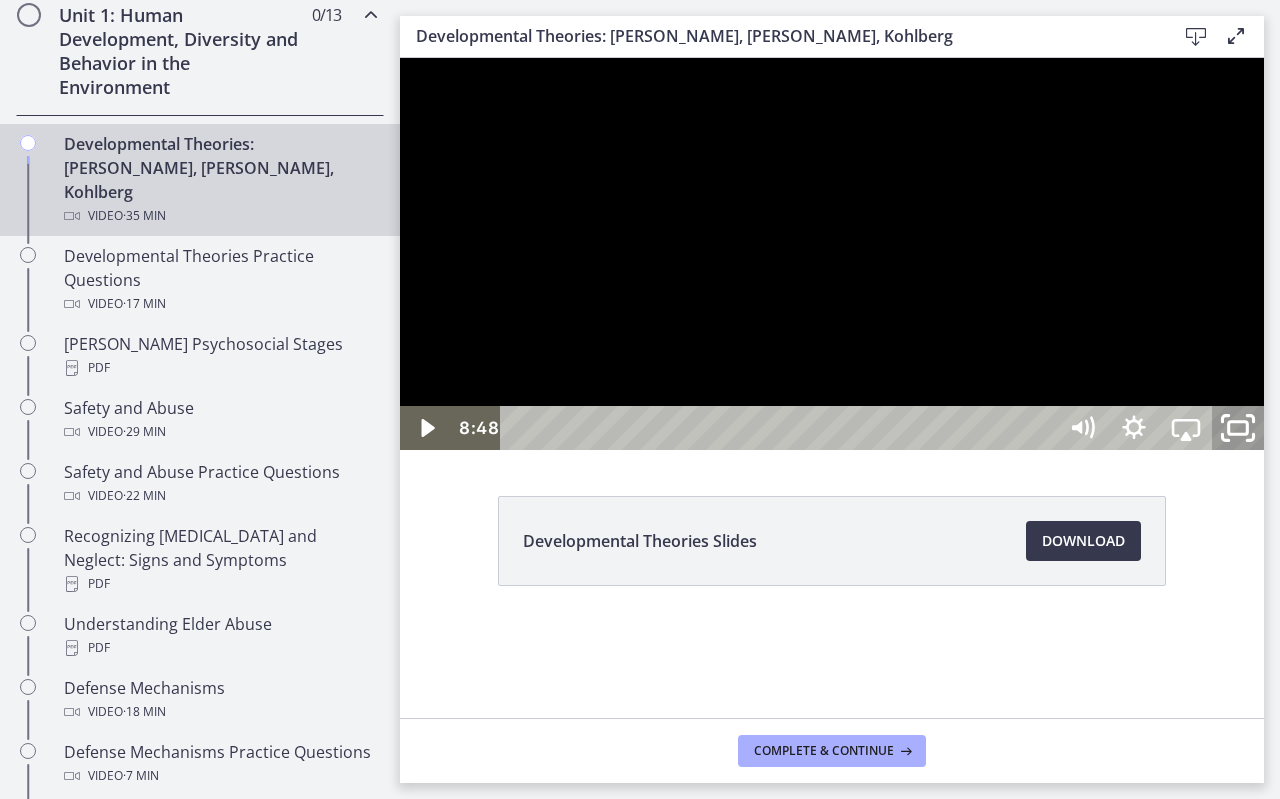 click 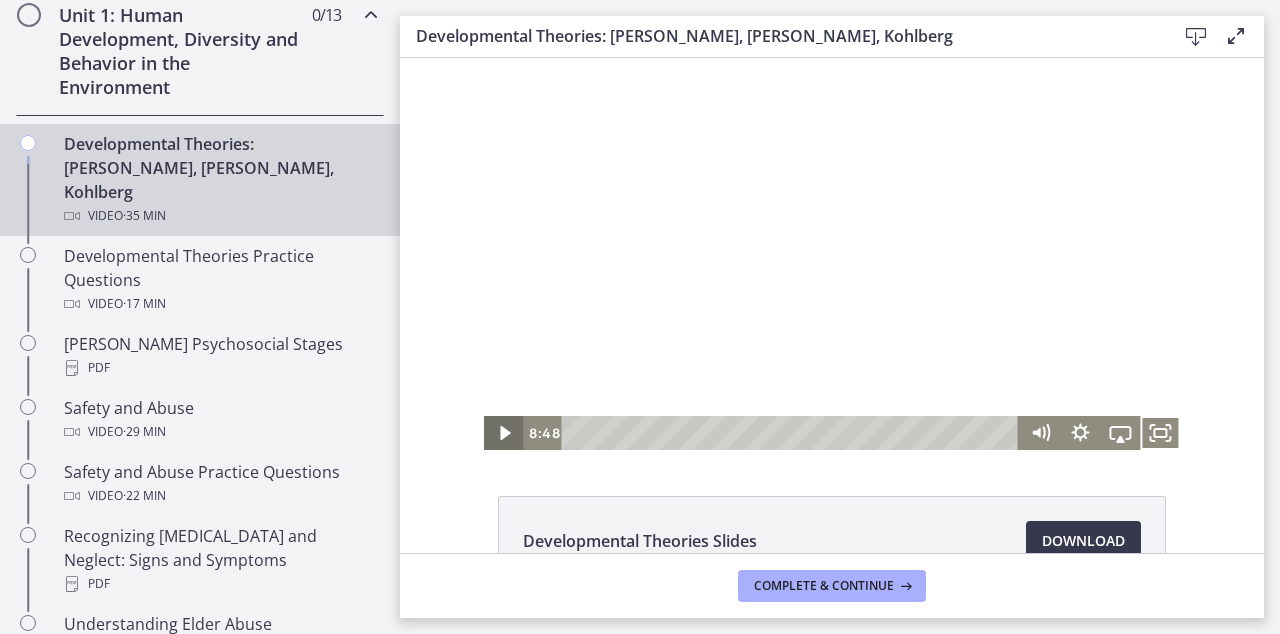 click 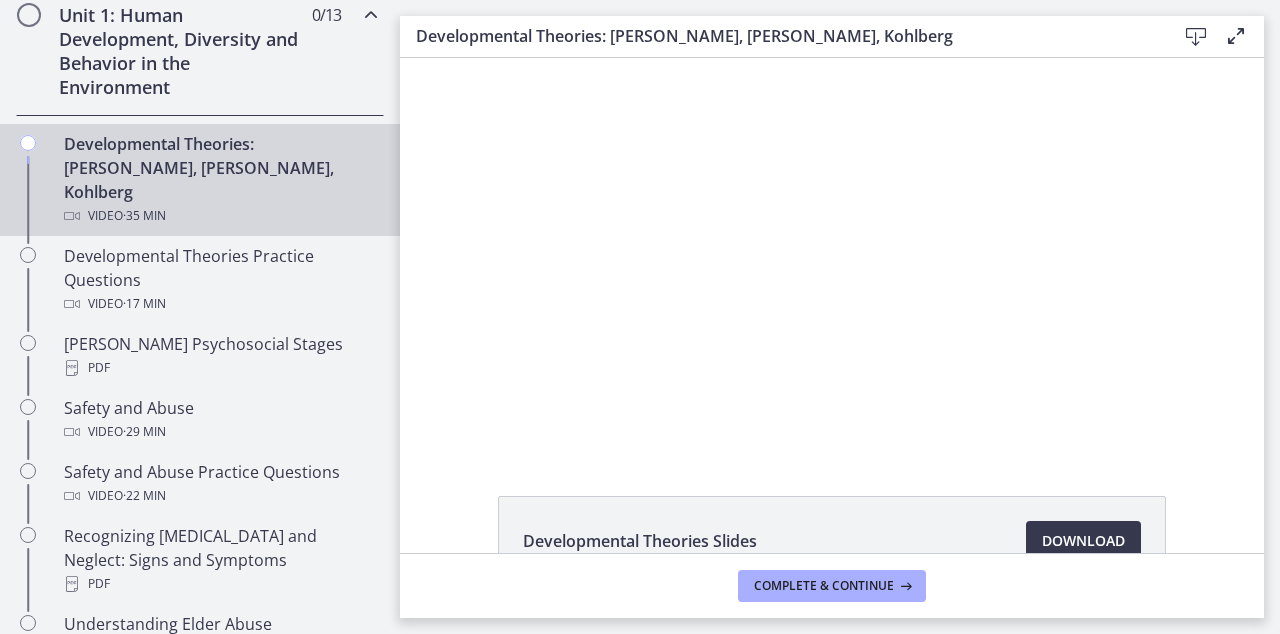 scroll, scrollTop: 0, scrollLeft: 0, axis: both 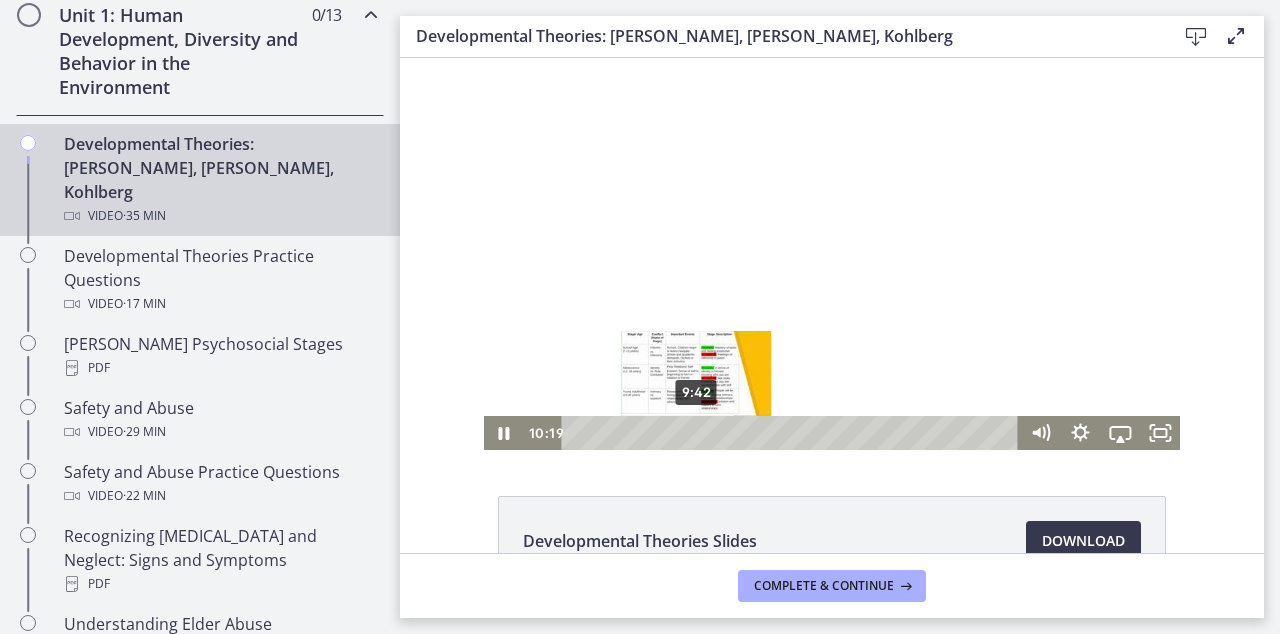 click on "9:42" at bounding box center (793, 433) 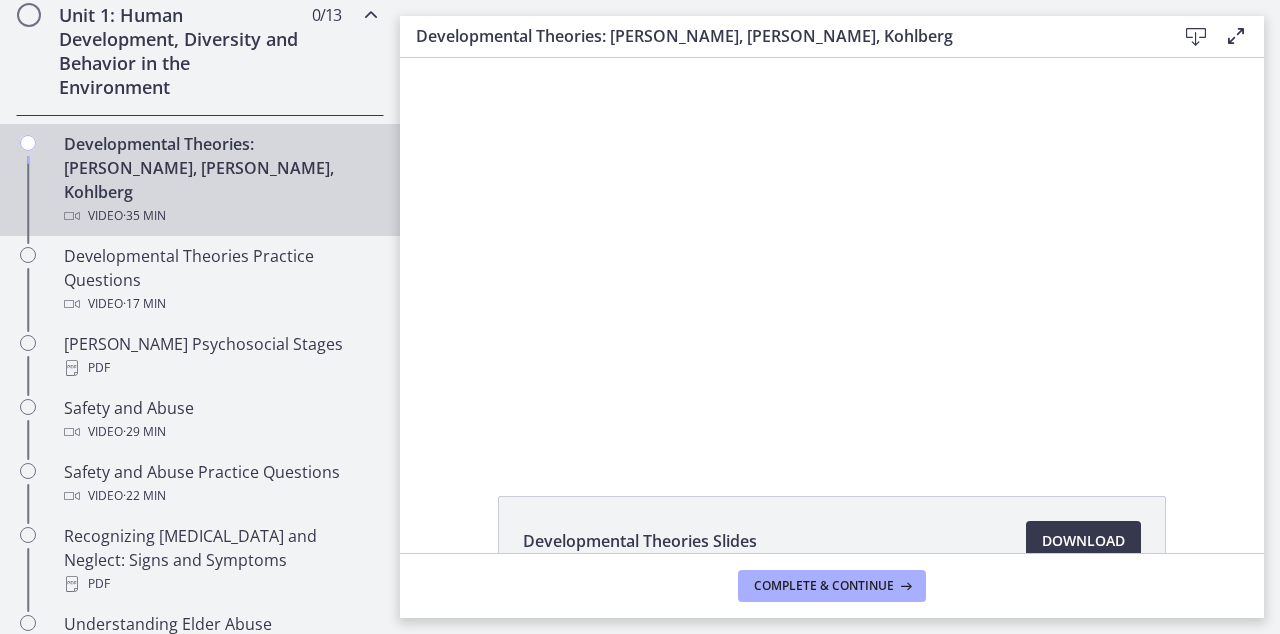 scroll, scrollTop: 0, scrollLeft: 0, axis: both 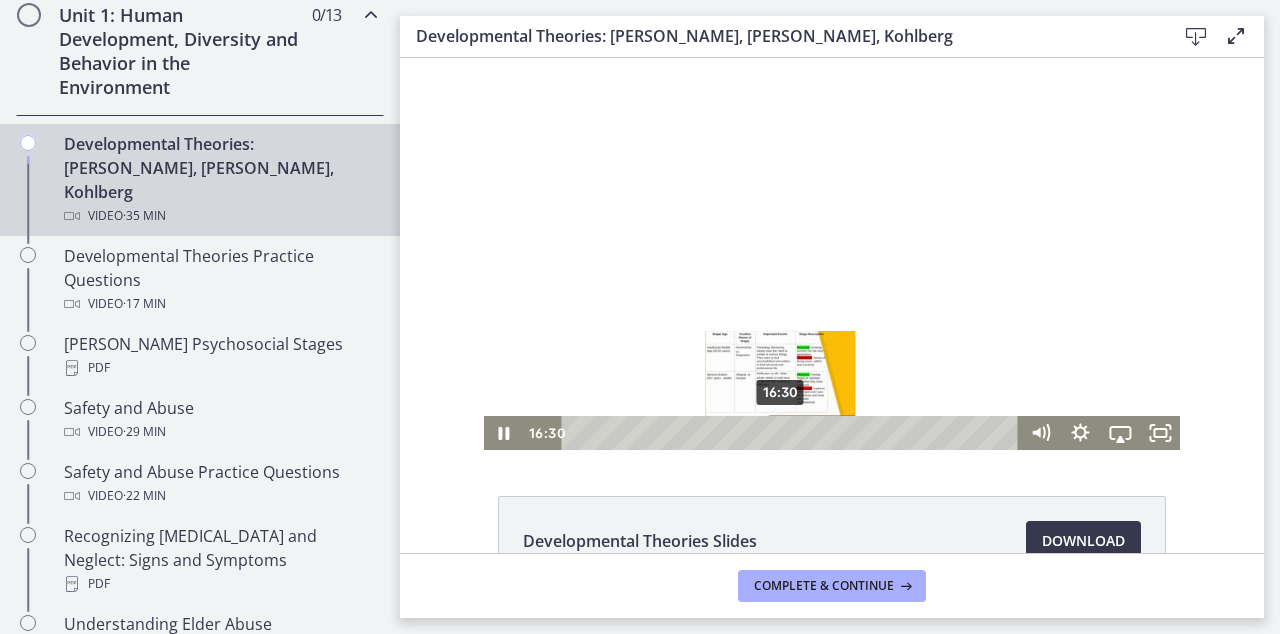 click on "16:30" at bounding box center (793, 433) 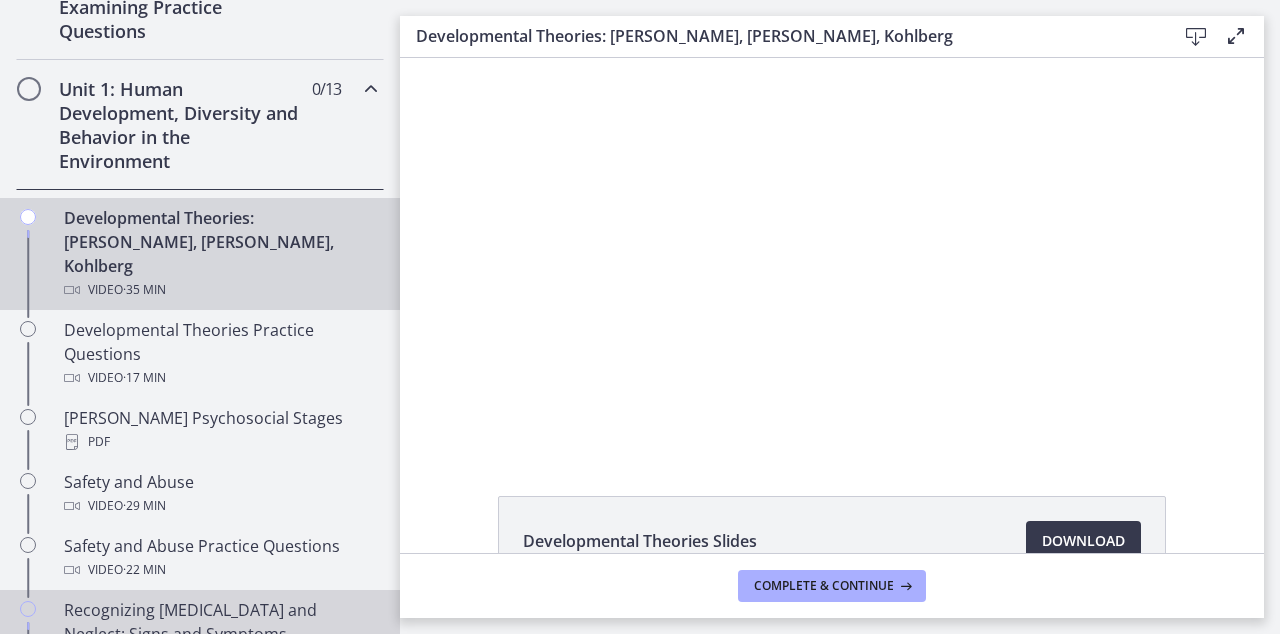 scroll, scrollTop: 507, scrollLeft: 0, axis: vertical 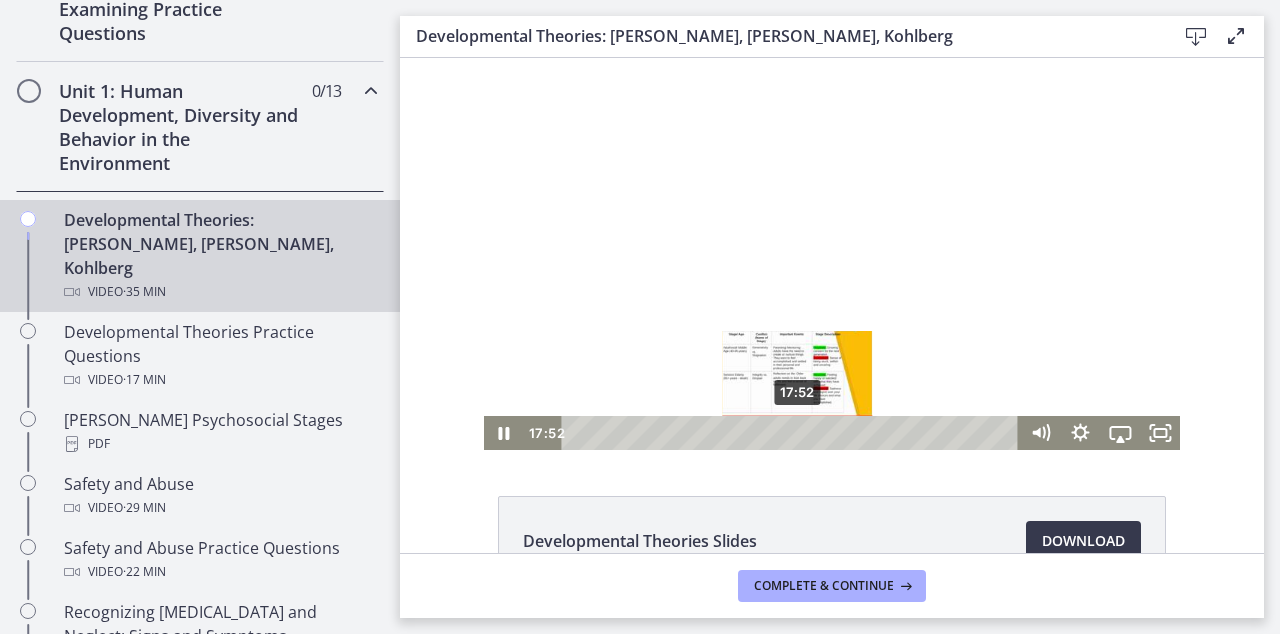 click on "17:52" at bounding box center [793, 433] 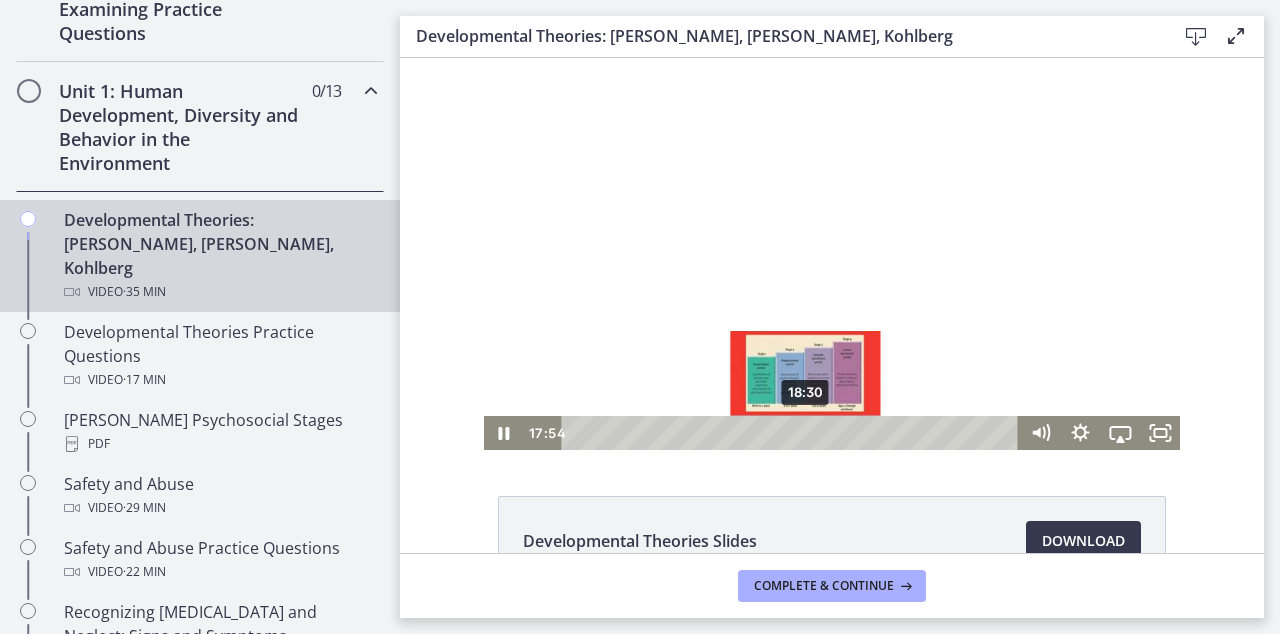 click on "18:30" at bounding box center [793, 433] 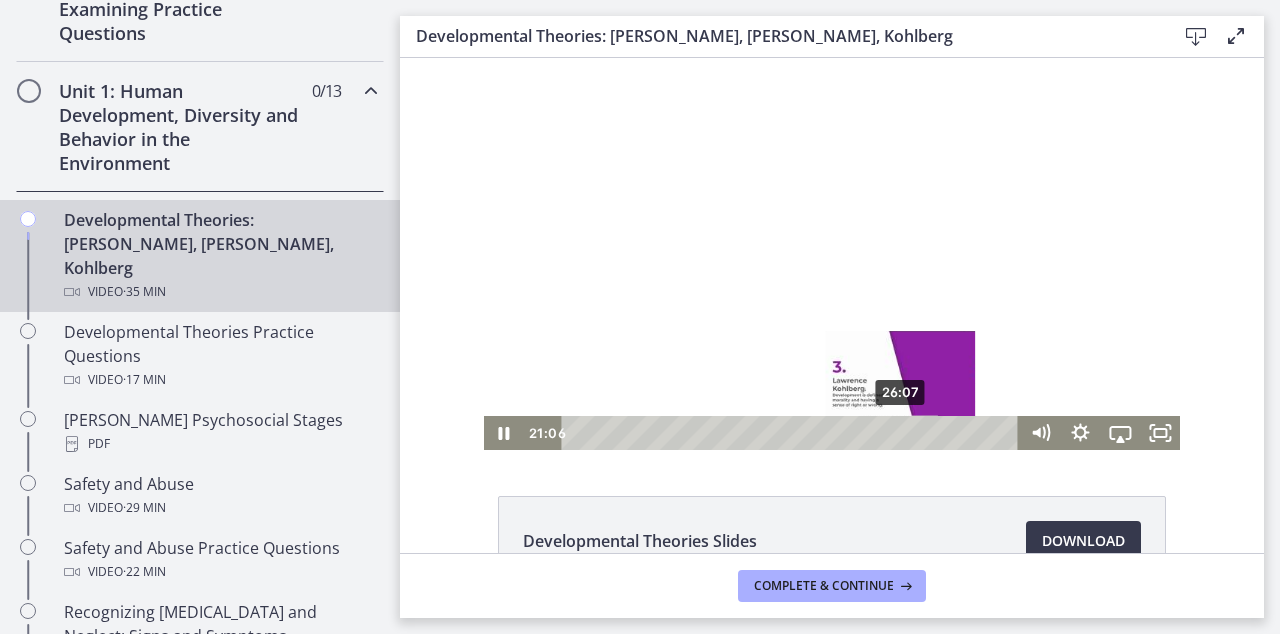 click on "26:07" at bounding box center [793, 433] 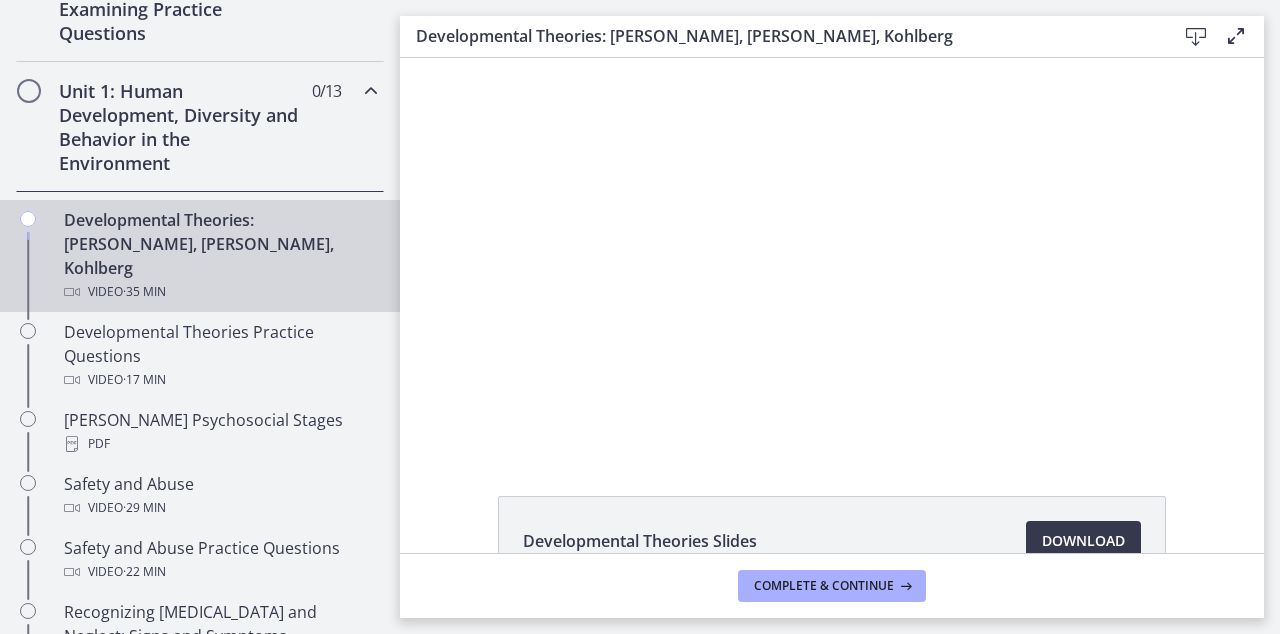 click on "Developmental Theories Slides
Download
Opens in a new window" 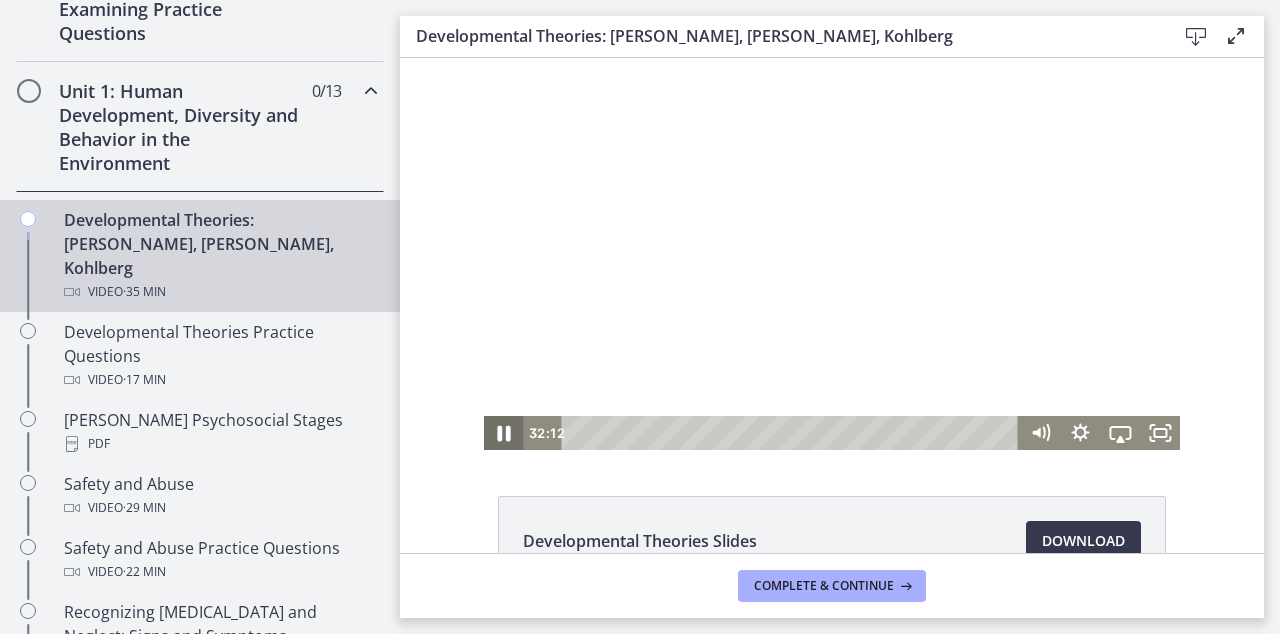 click 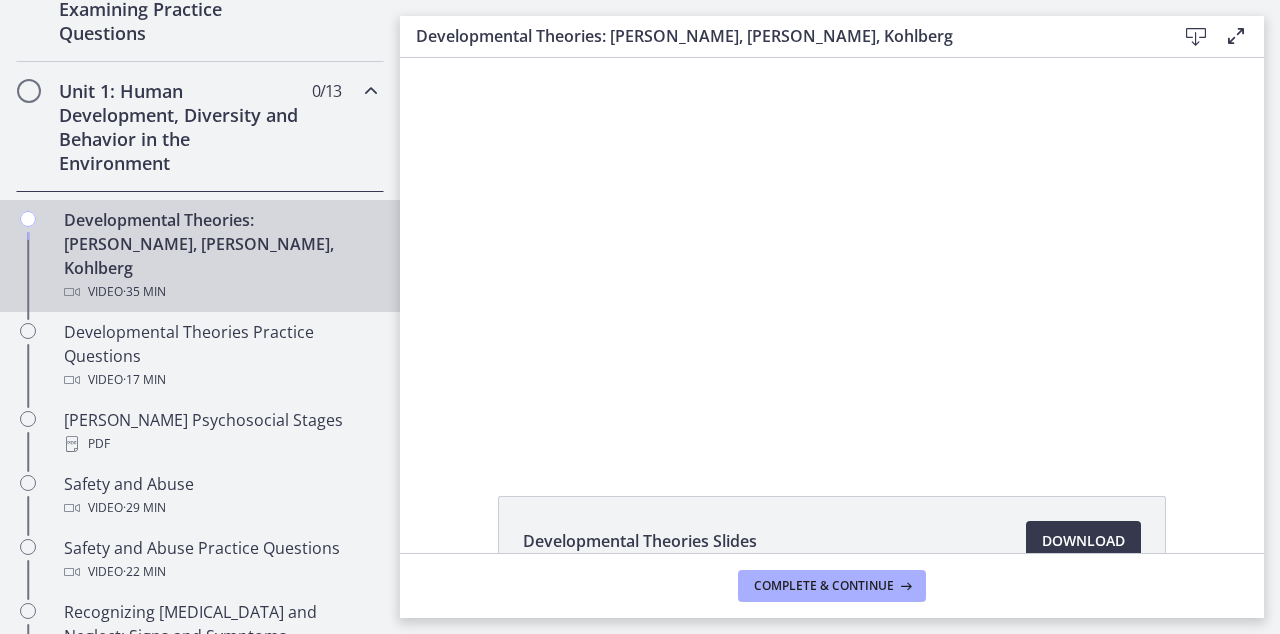 scroll, scrollTop: 0, scrollLeft: 0, axis: both 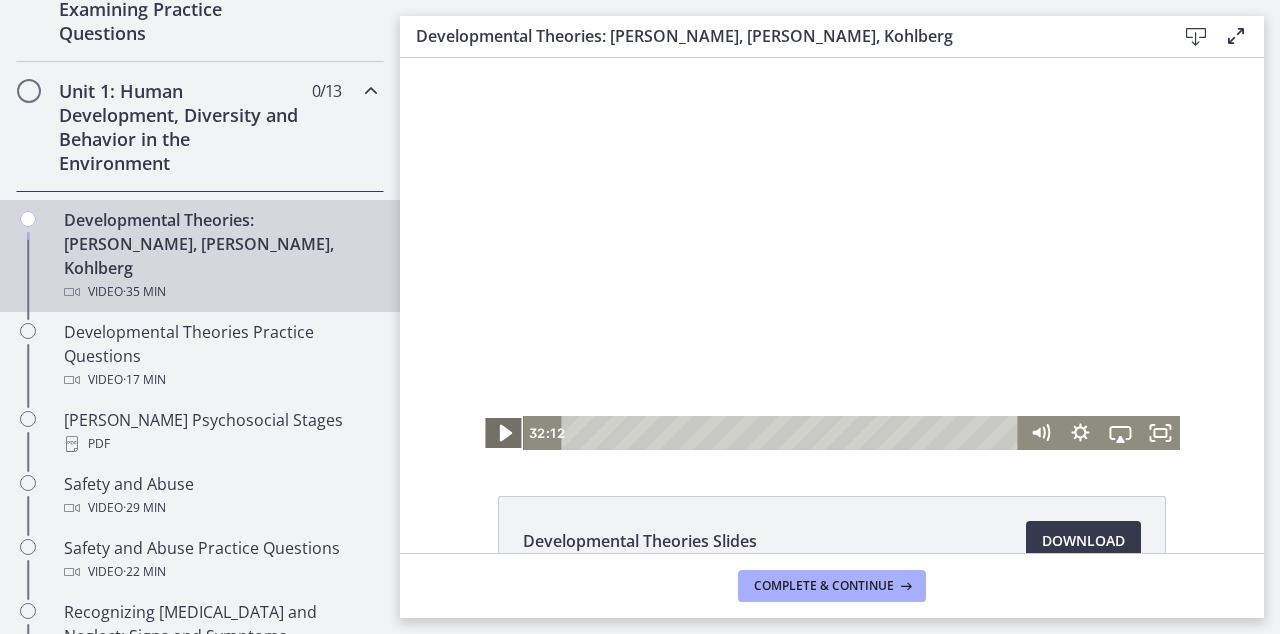 click 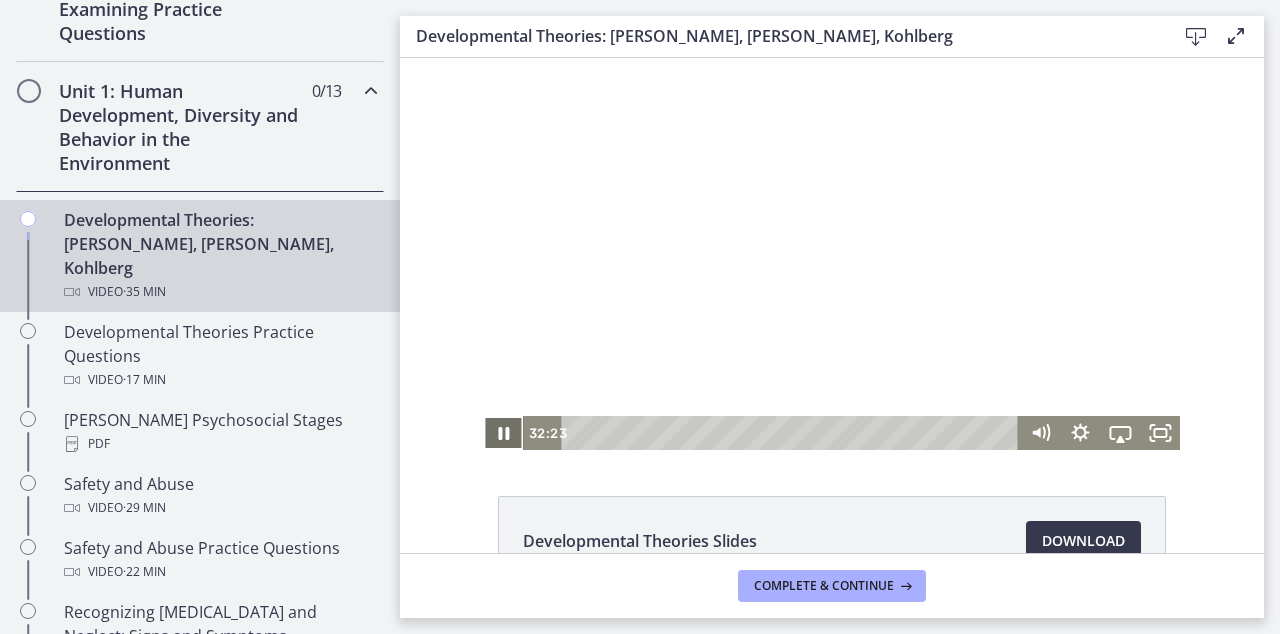 type 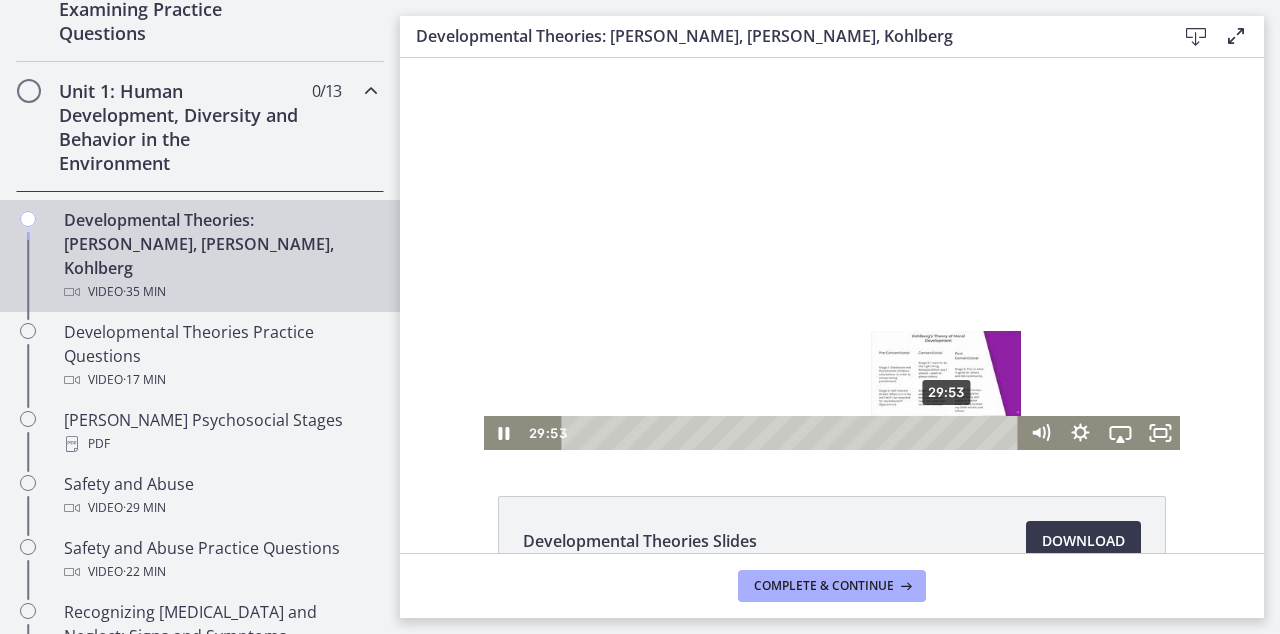 click on "29:53" at bounding box center (793, 433) 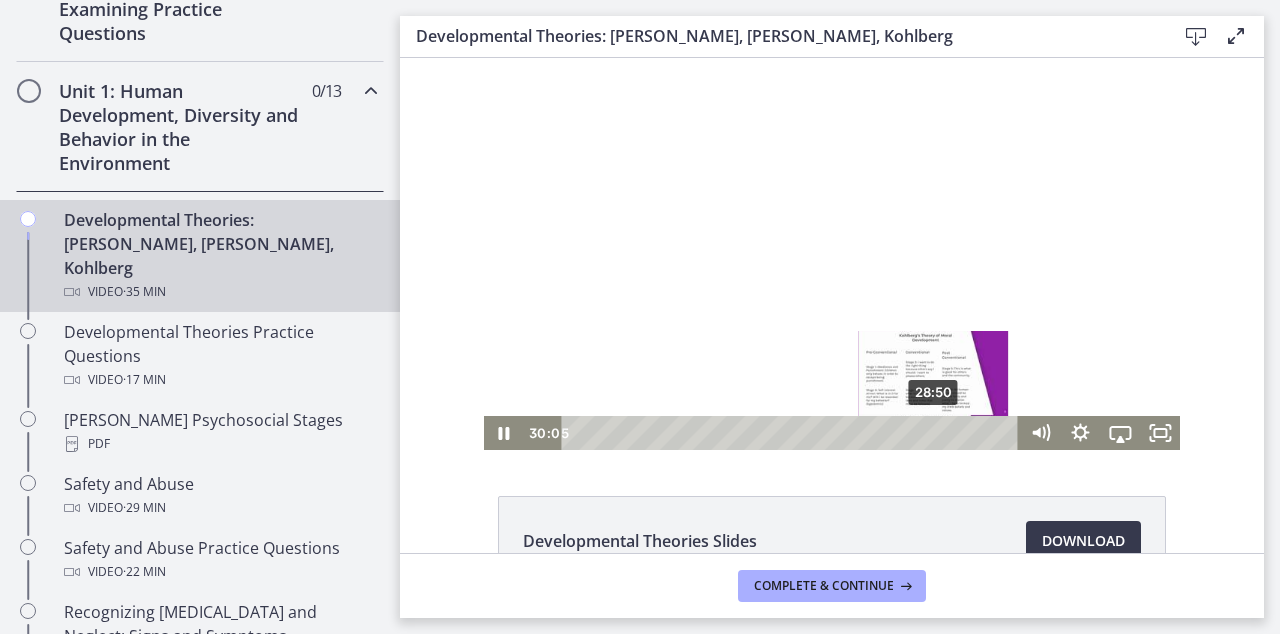 click on "28:50" at bounding box center [793, 433] 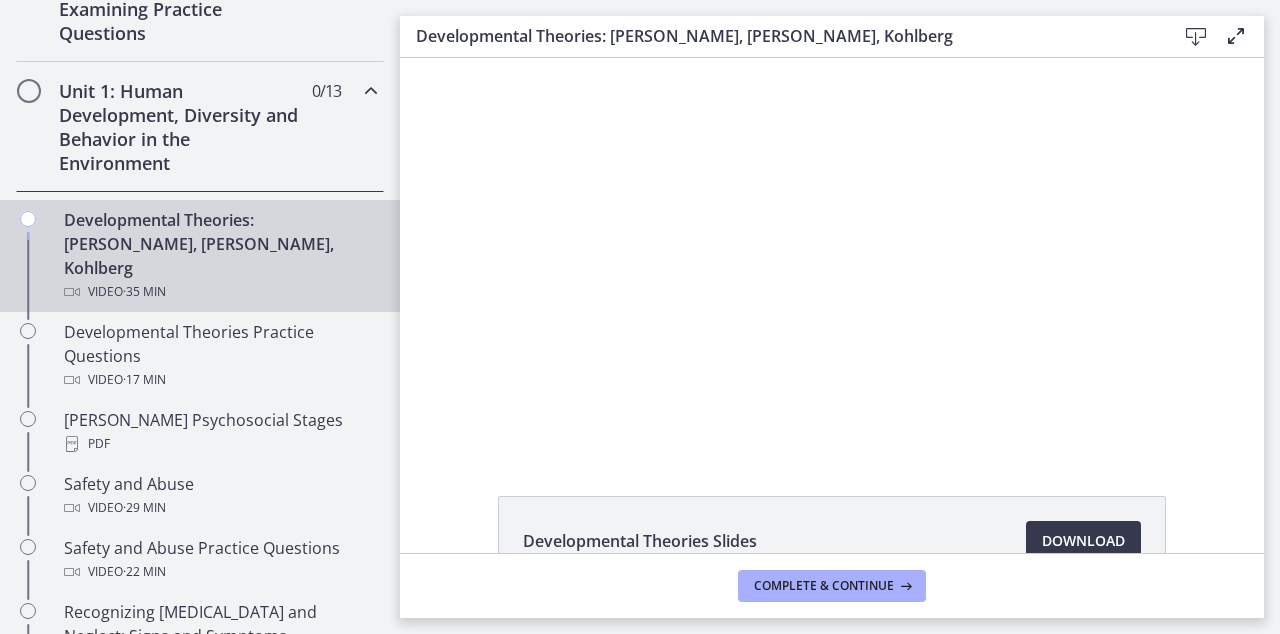 scroll, scrollTop: 0, scrollLeft: 0, axis: both 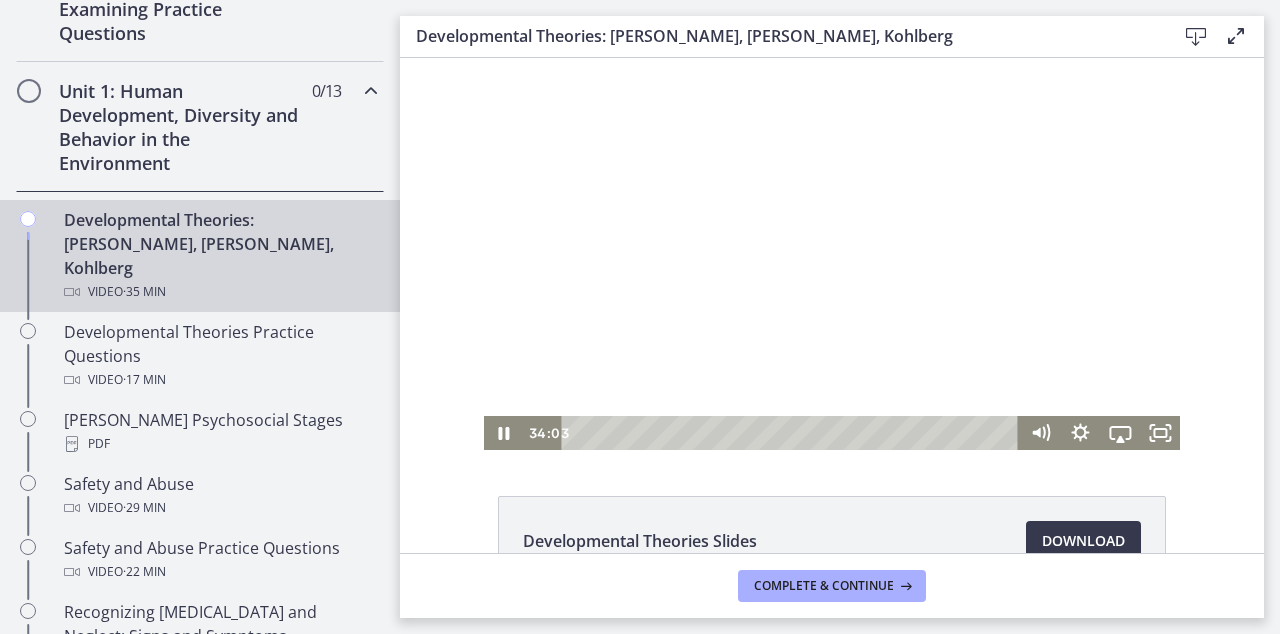 click at bounding box center [832, 254] 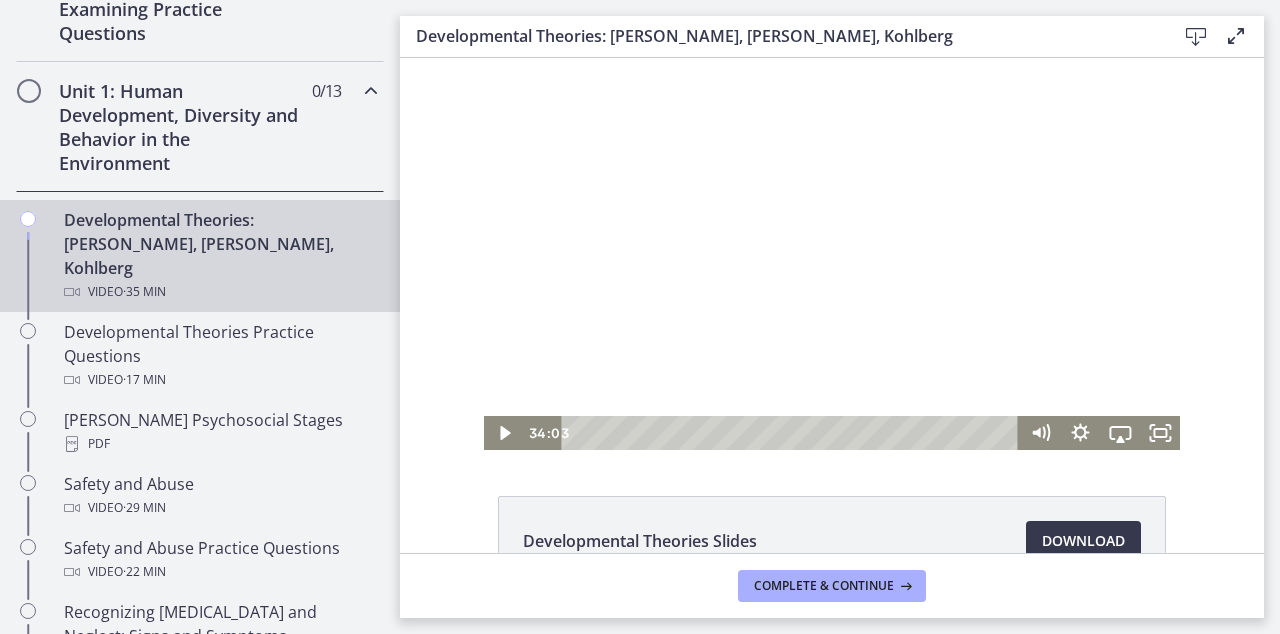 click at bounding box center (832, 254) 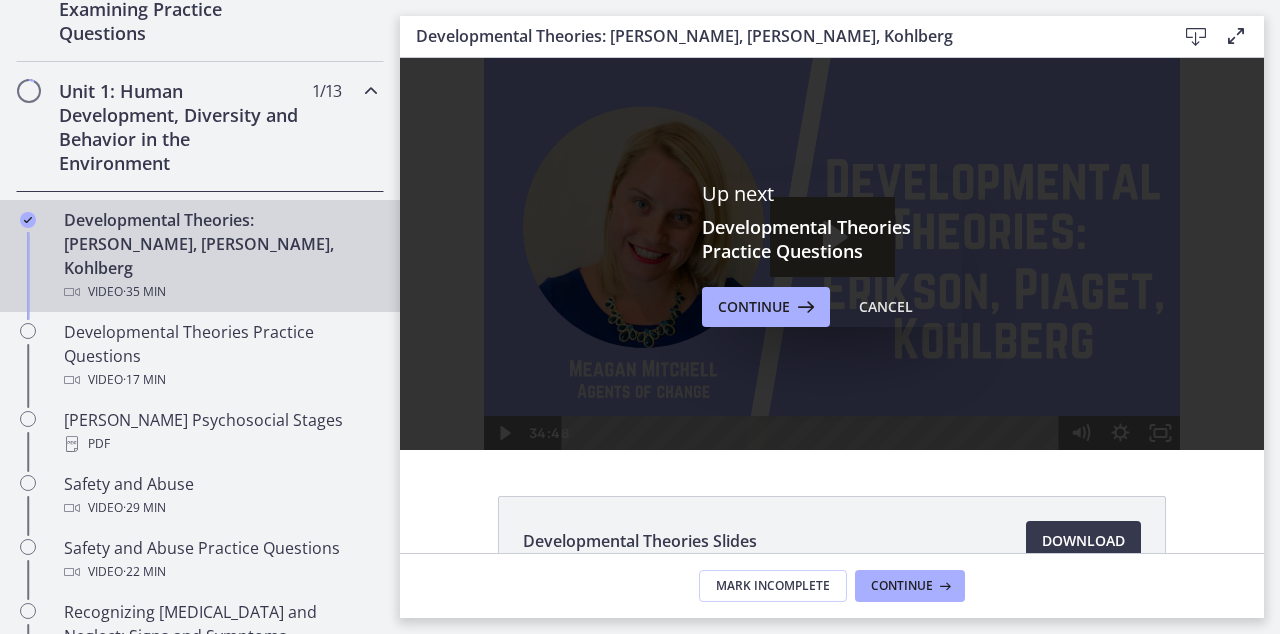 scroll, scrollTop: 0, scrollLeft: 0, axis: both 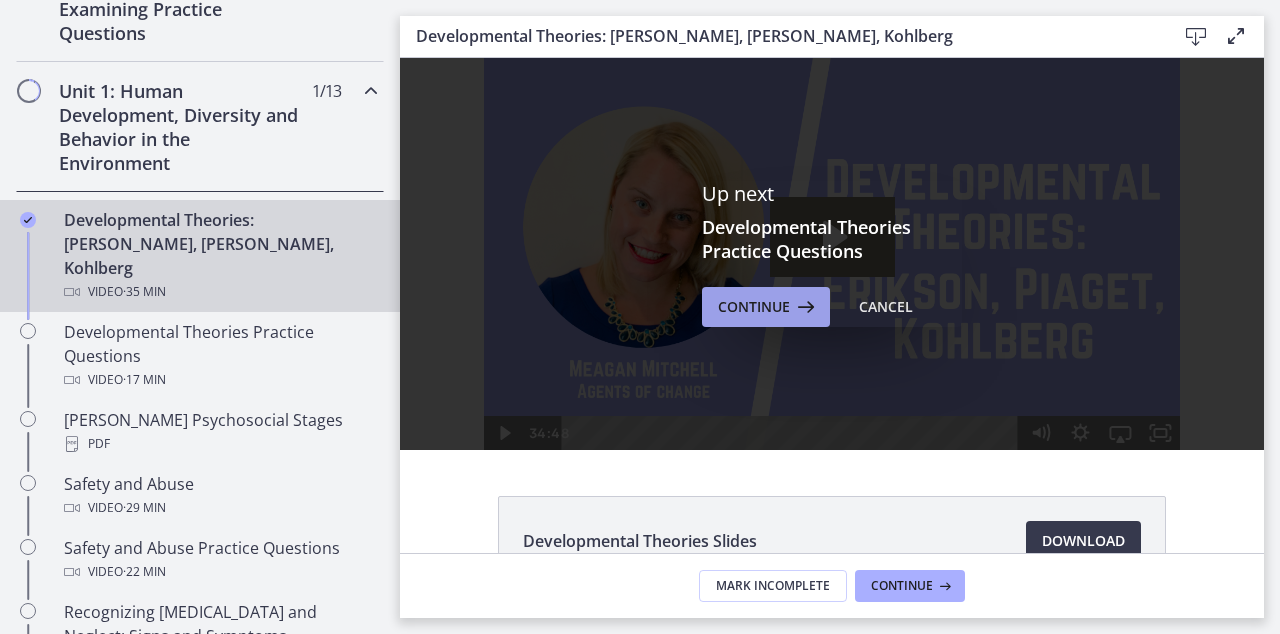 click on "Continue" at bounding box center (754, 307) 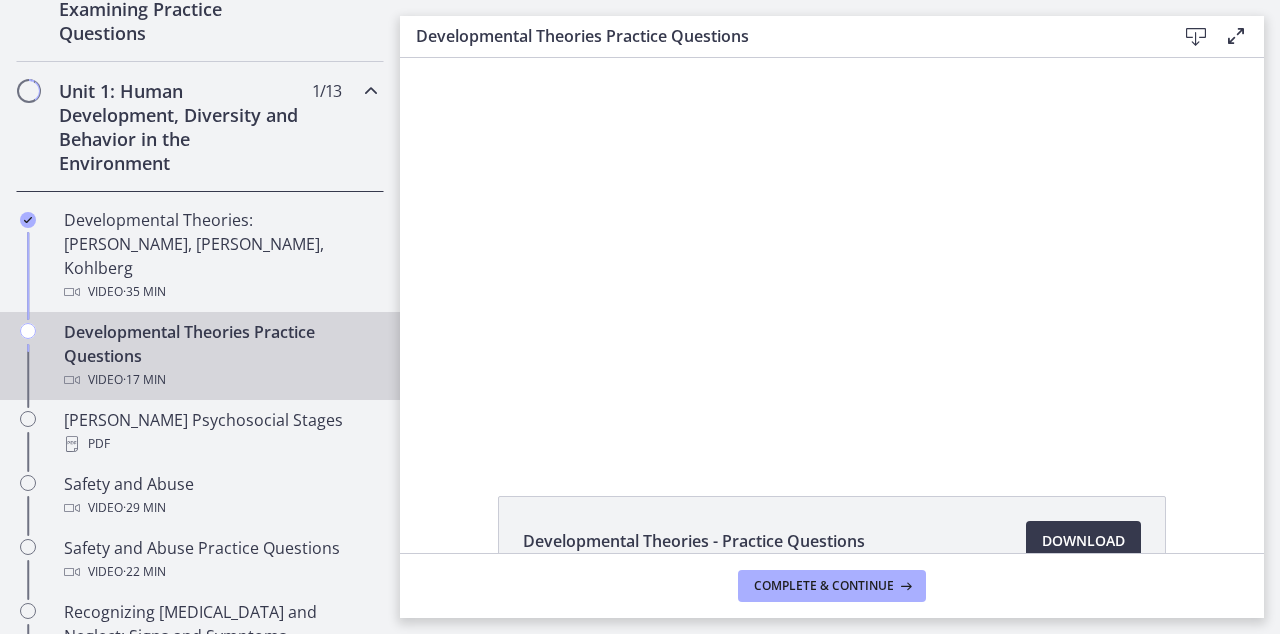 scroll, scrollTop: 0, scrollLeft: 0, axis: both 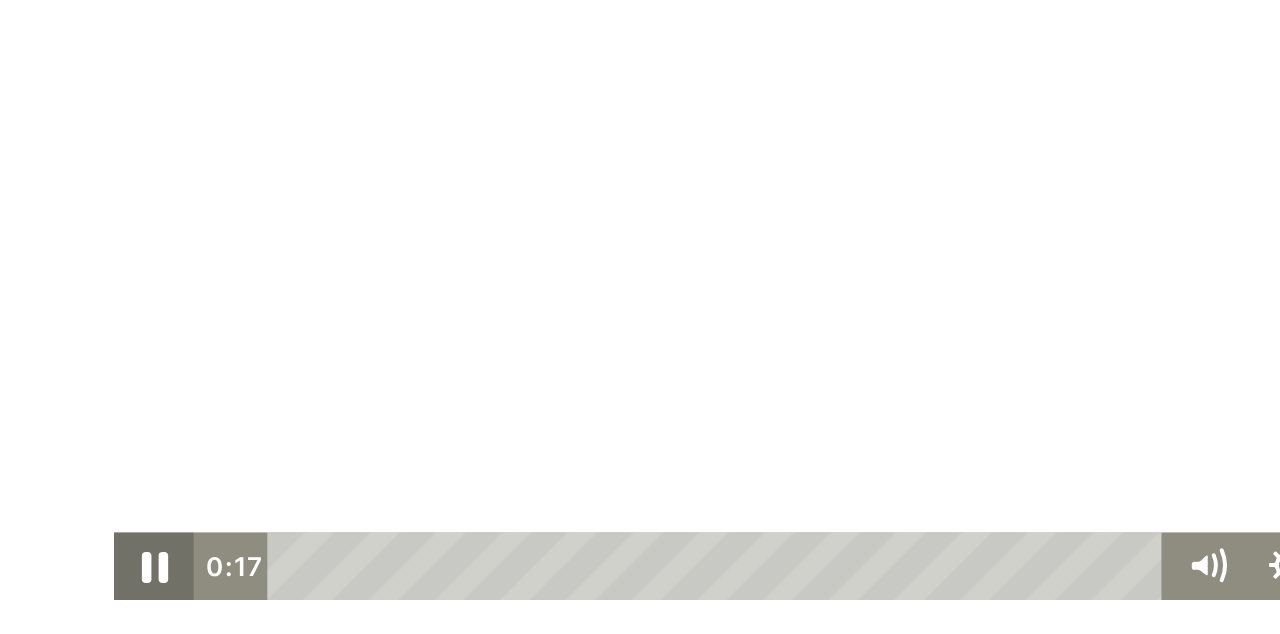 click 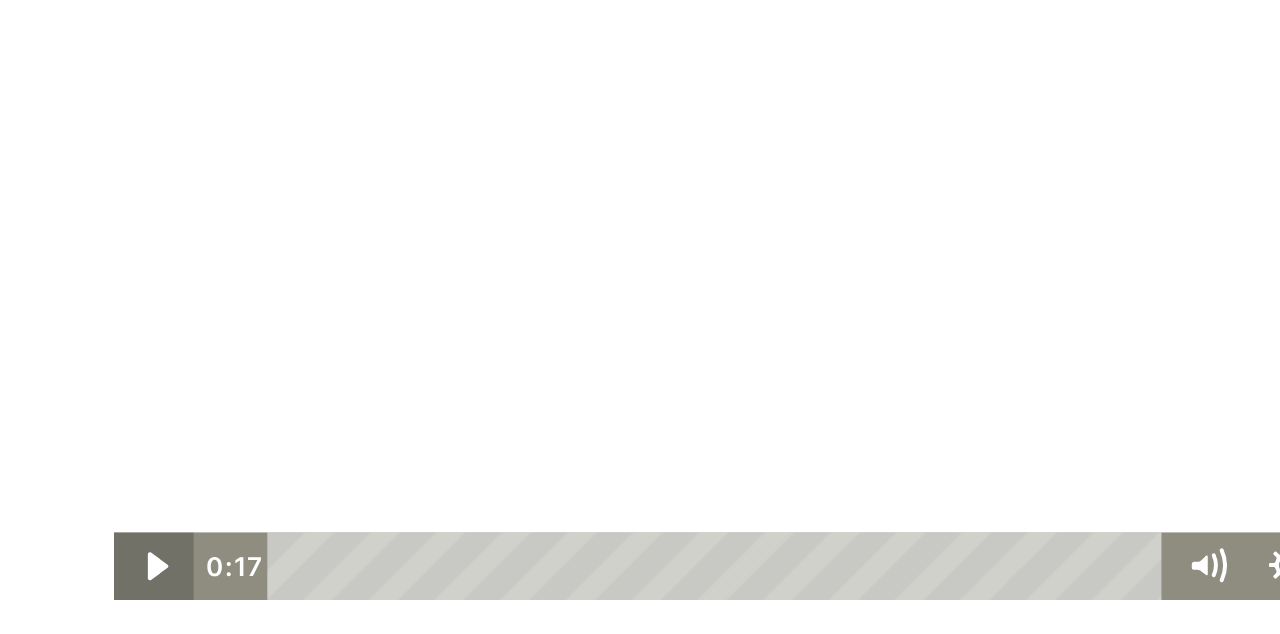 click 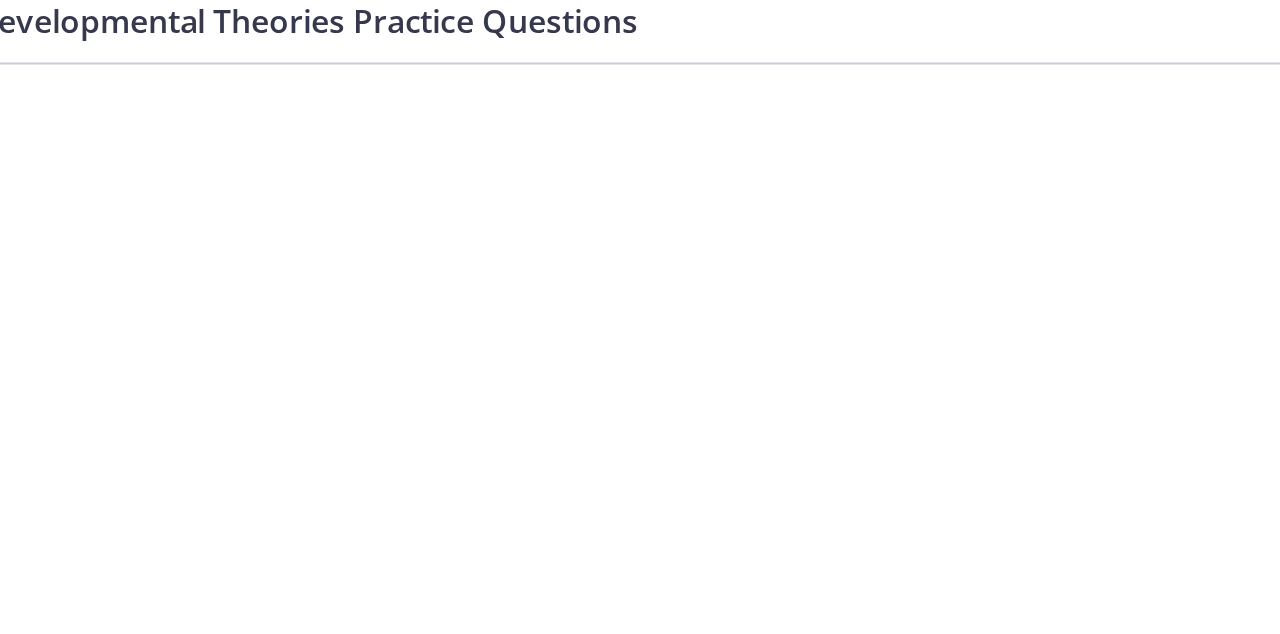 scroll, scrollTop: 43, scrollLeft: 0, axis: vertical 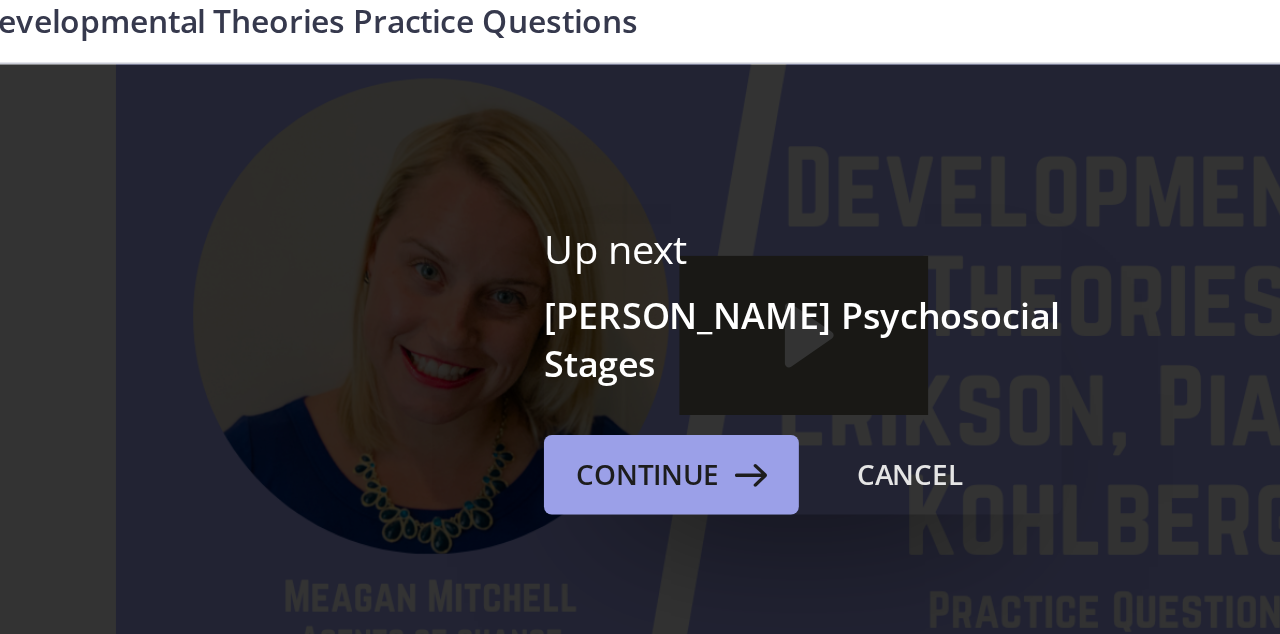 click on "Continue" at bounding box center (754, 264) 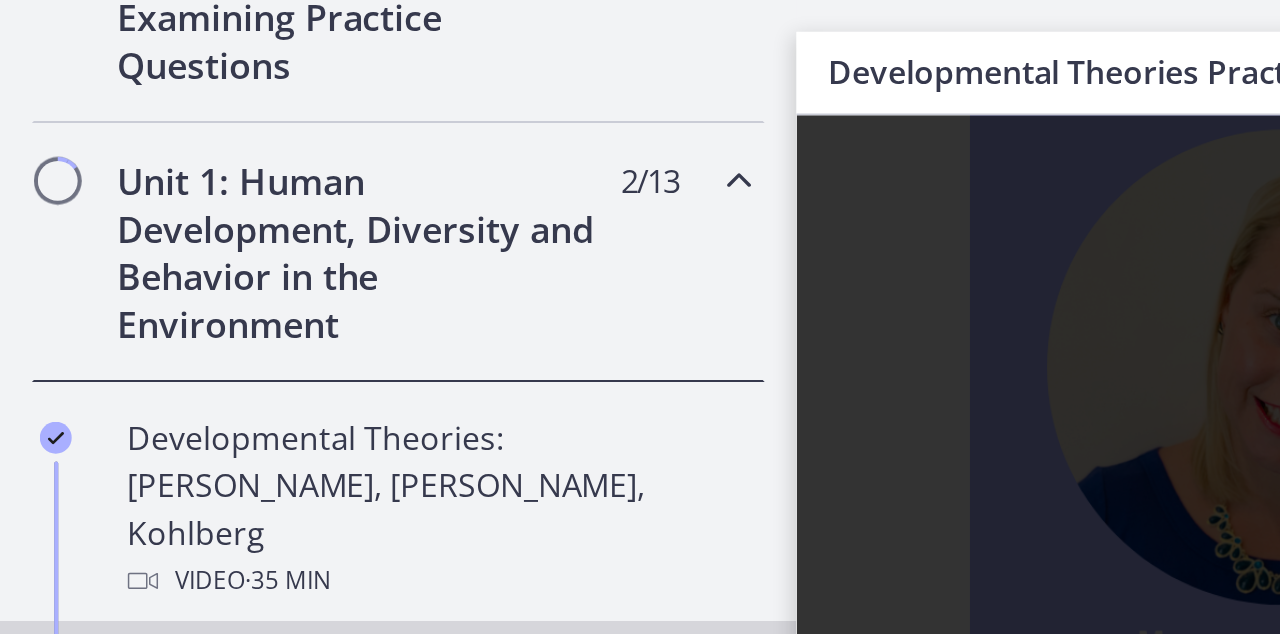scroll, scrollTop: 0, scrollLeft: 0, axis: both 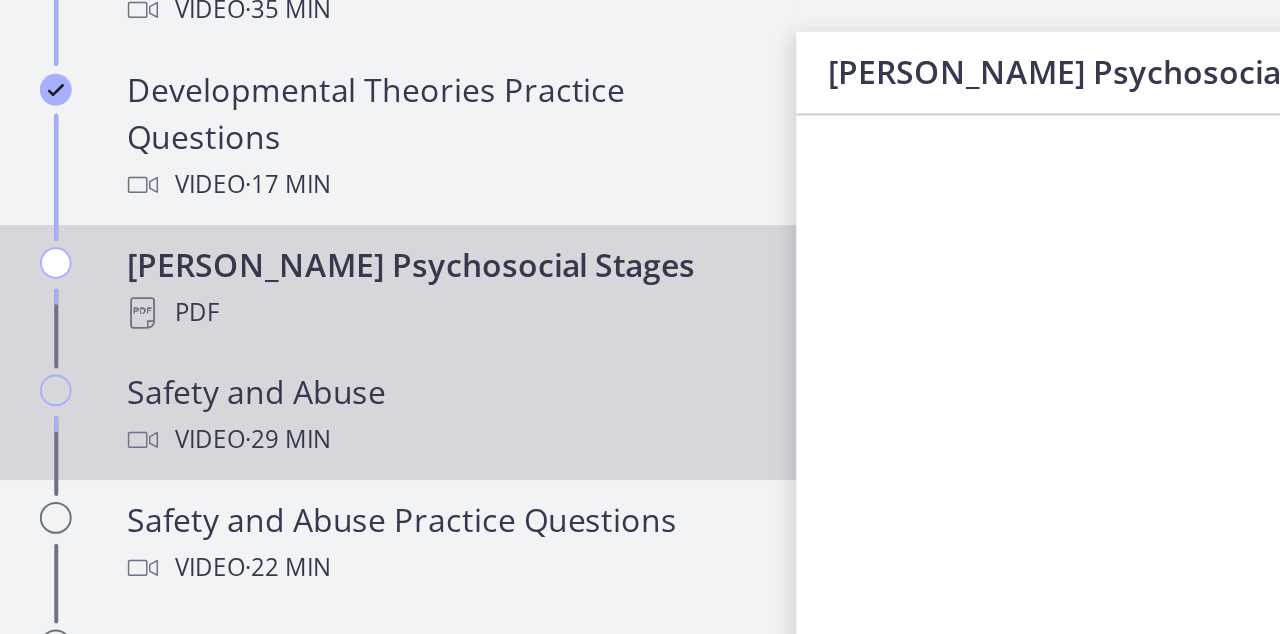 click on "Video
·  29 min" at bounding box center (220, 221) 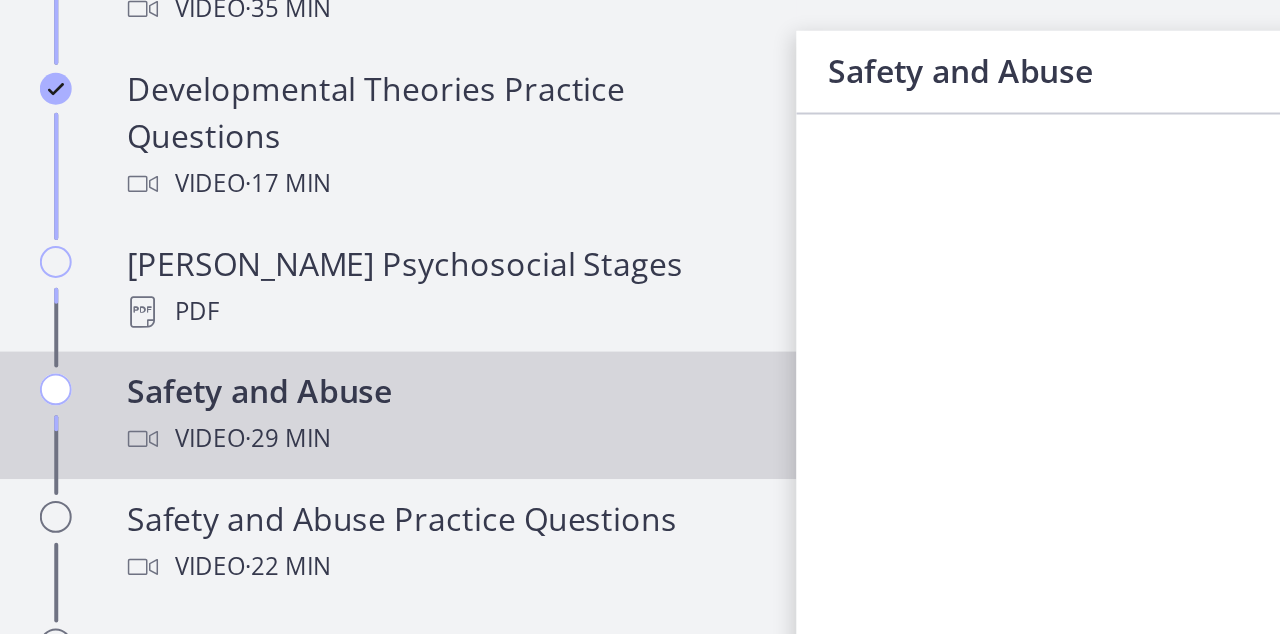 scroll, scrollTop: 0, scrollLeft: 0, axis: both 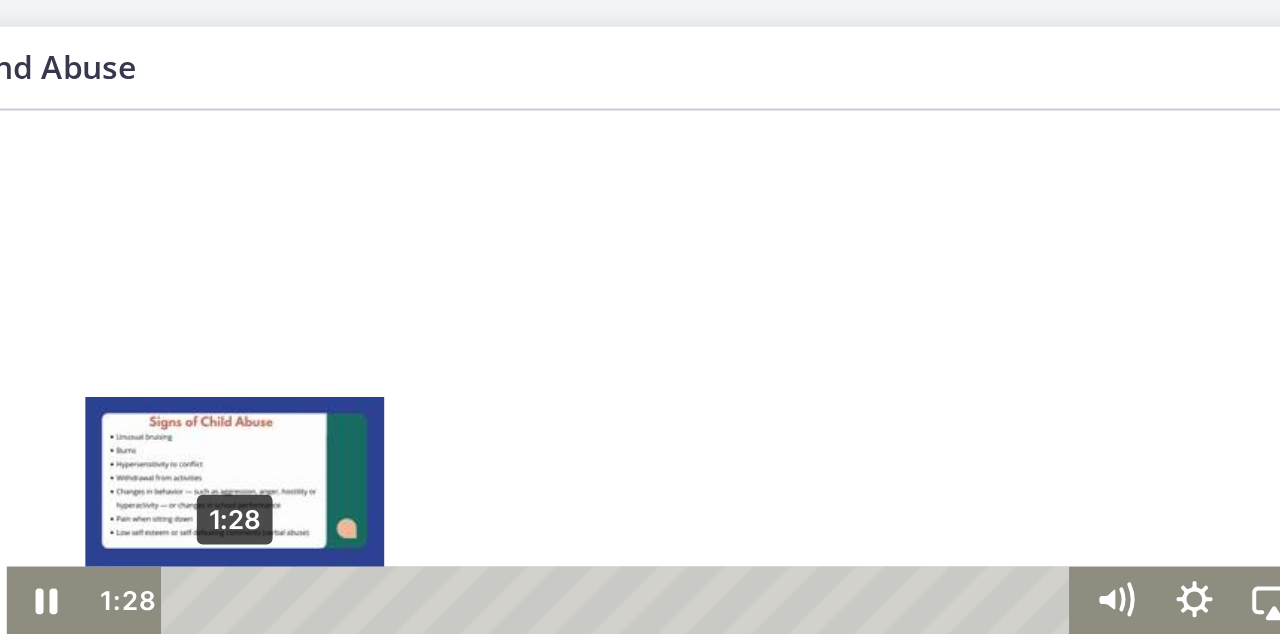 click on "1:28" at bounding box center (233, 229) 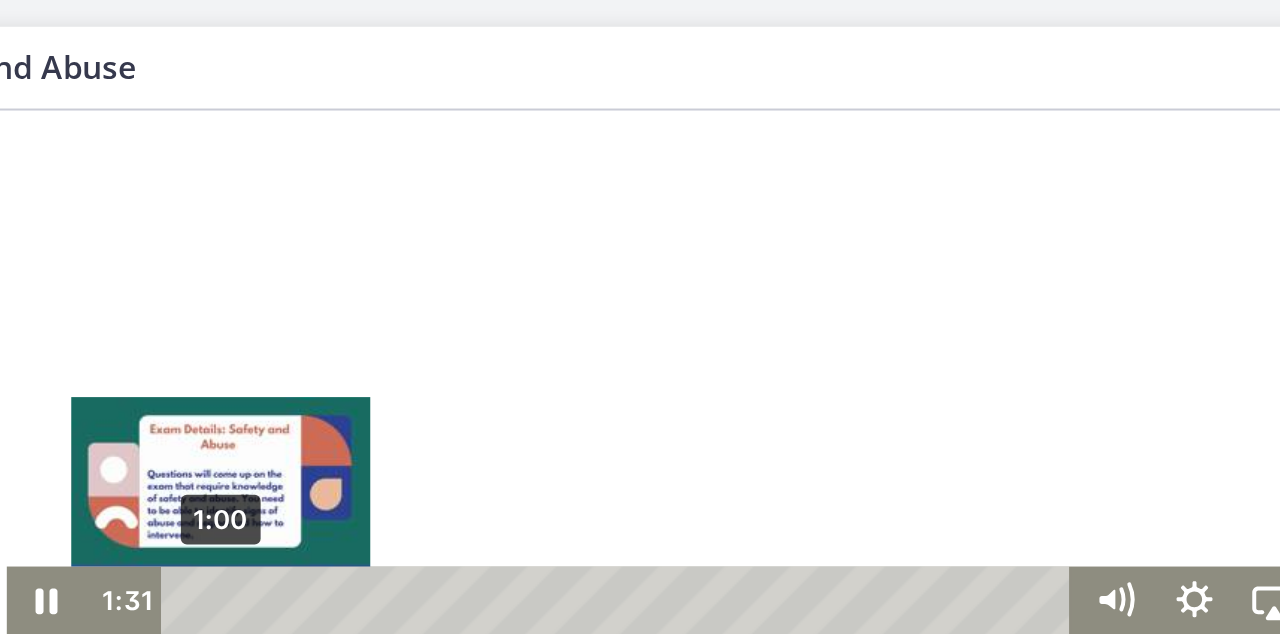 click on "1:00" at bounding box center (233, 229) 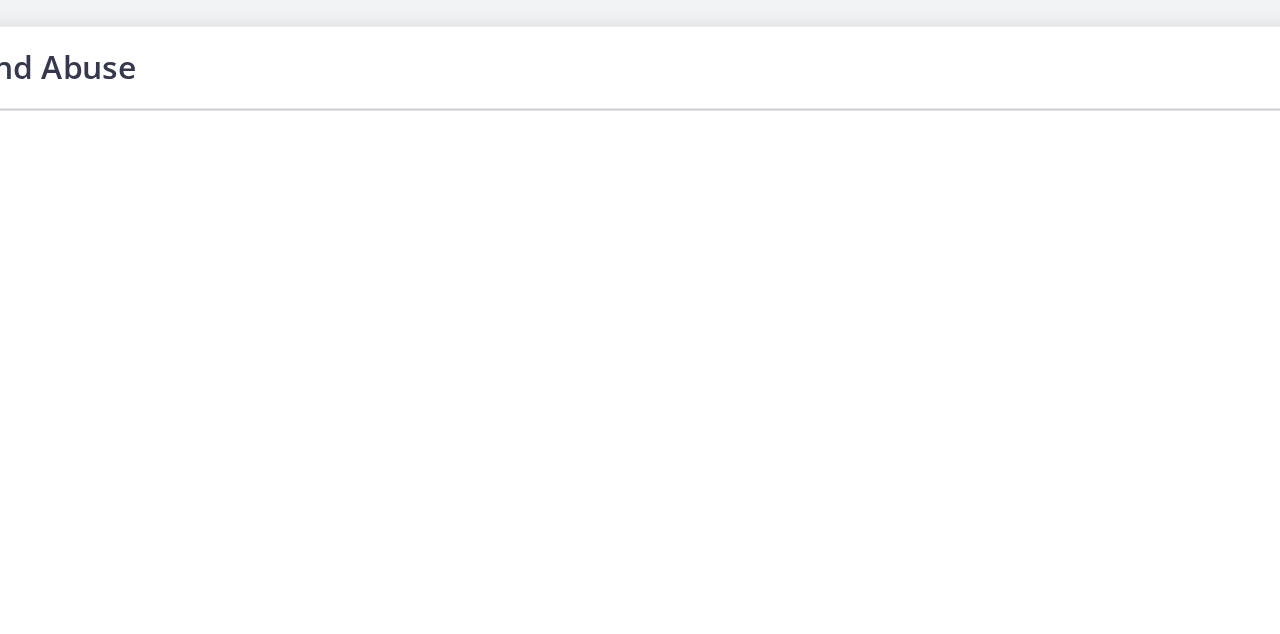 scroll, scrollTop: 0, scrollLeft: 0, axis: both 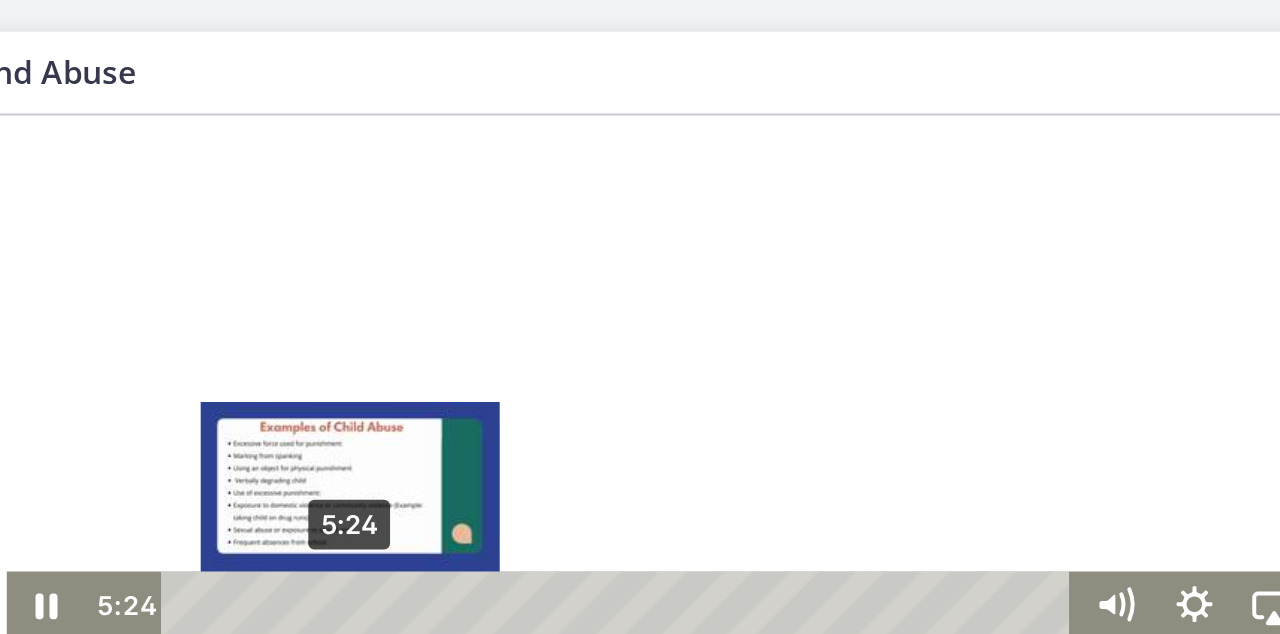 click on "5:24" at bounding box center [233, 234] 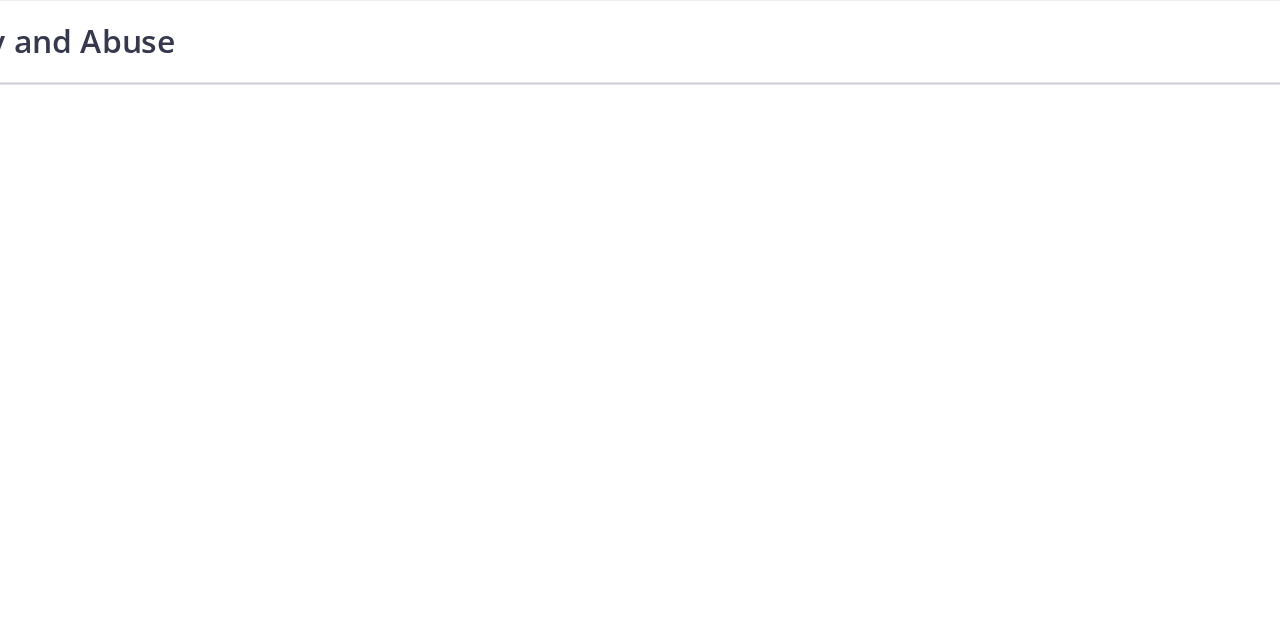 scroll, scrollTop: 45, scrollLeft: 0, axis: vertical 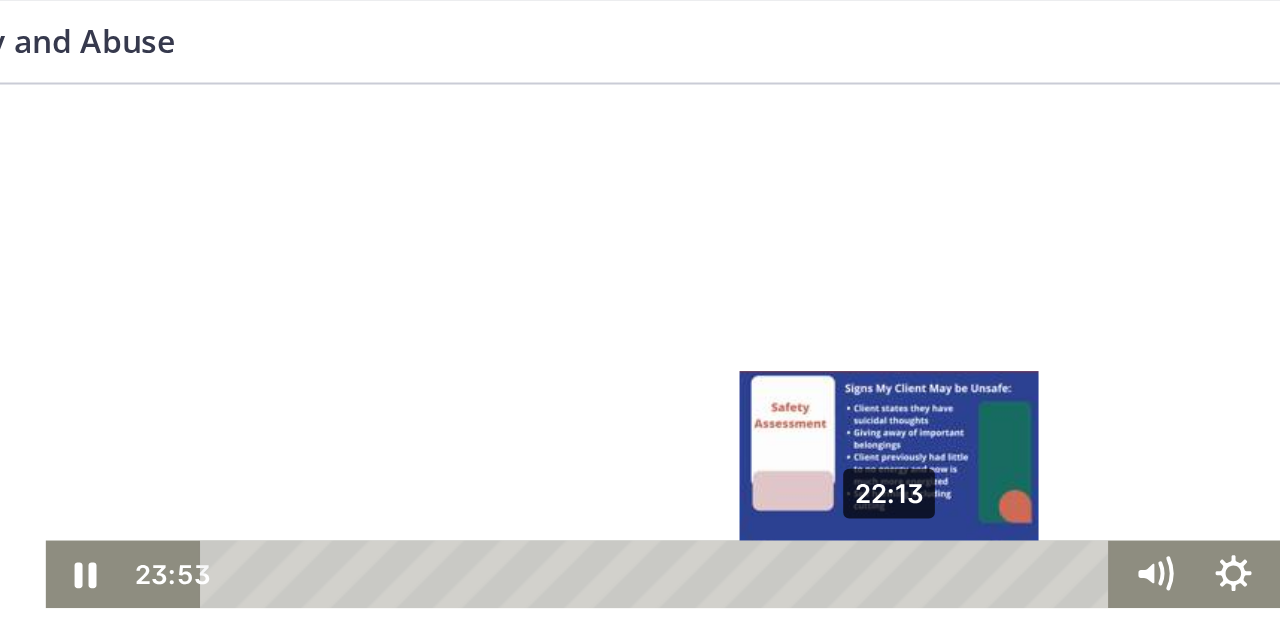 click on "22:13" at bounding box center [272, 203] 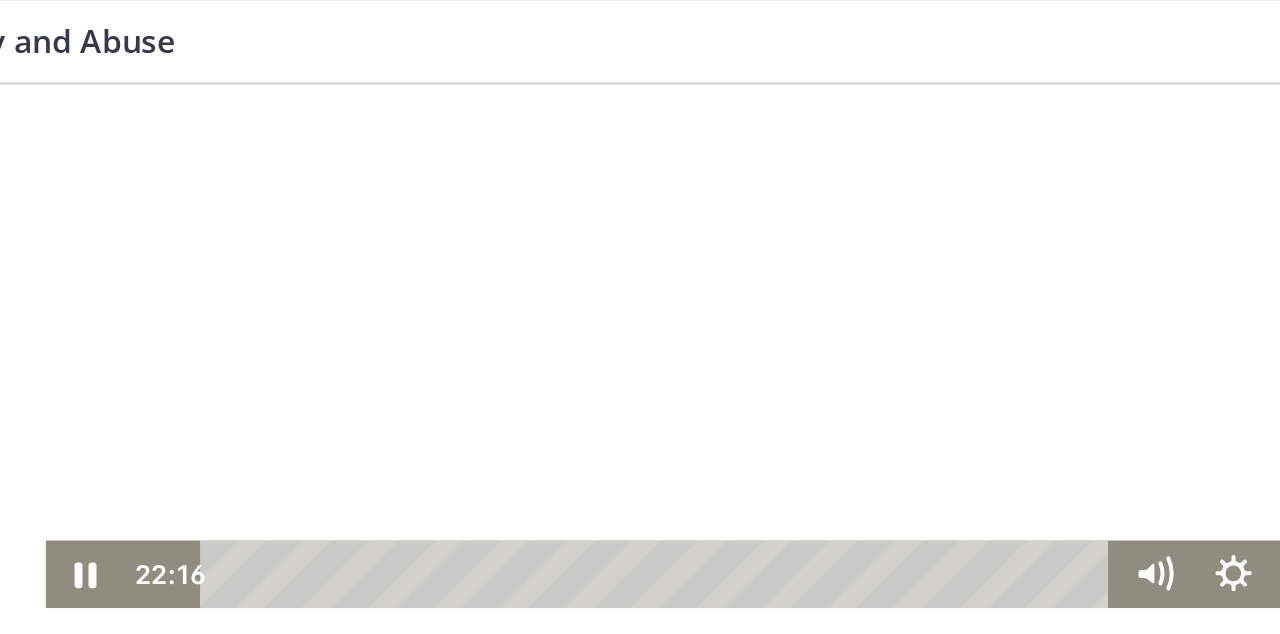 scroll, scrollTop: 129, scrollLeft: 0, axis: vertical 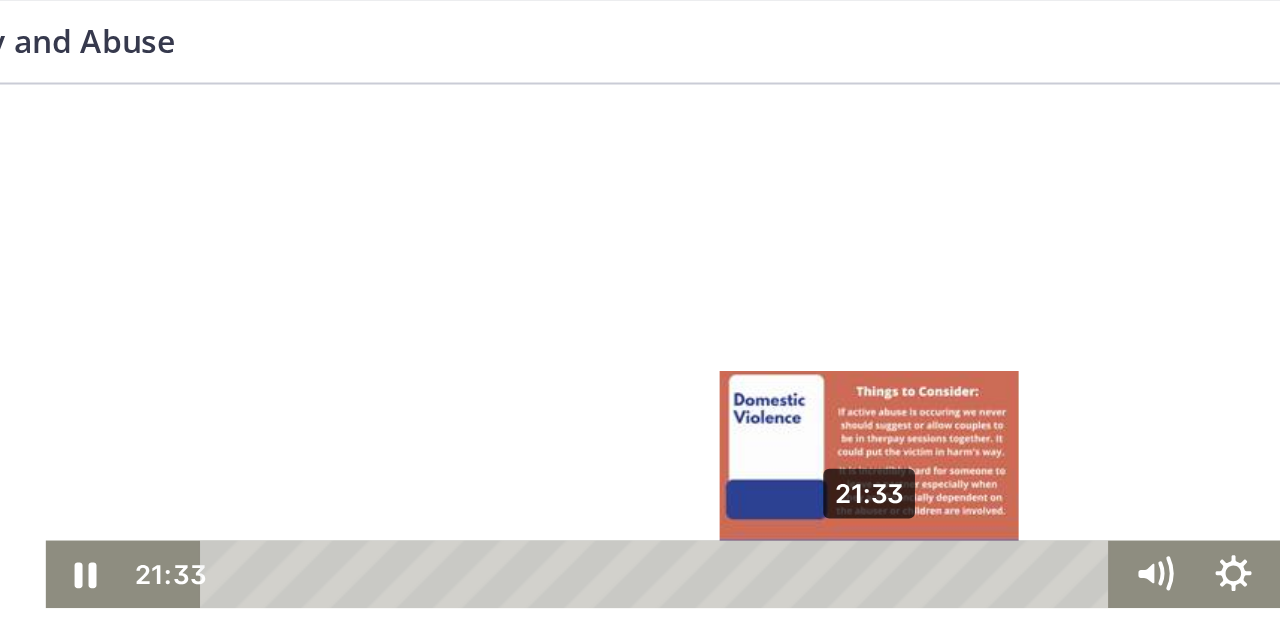 click on "21:33" at bounding box center (272, 203) 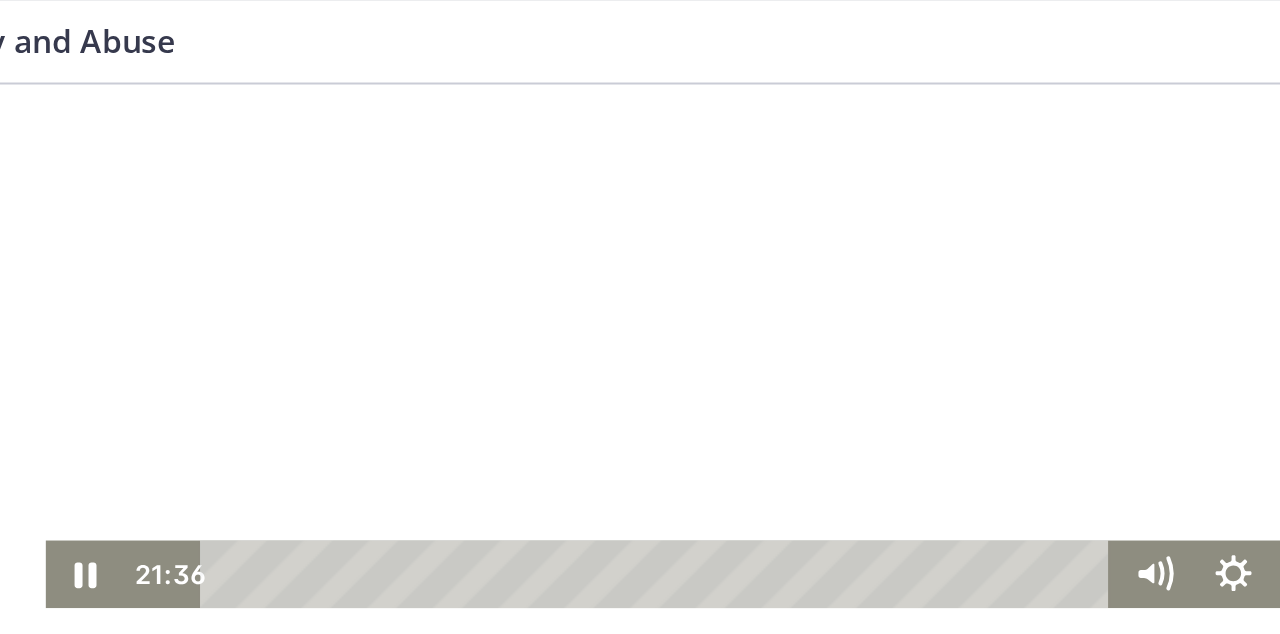 click at bounding box center (311, 24) 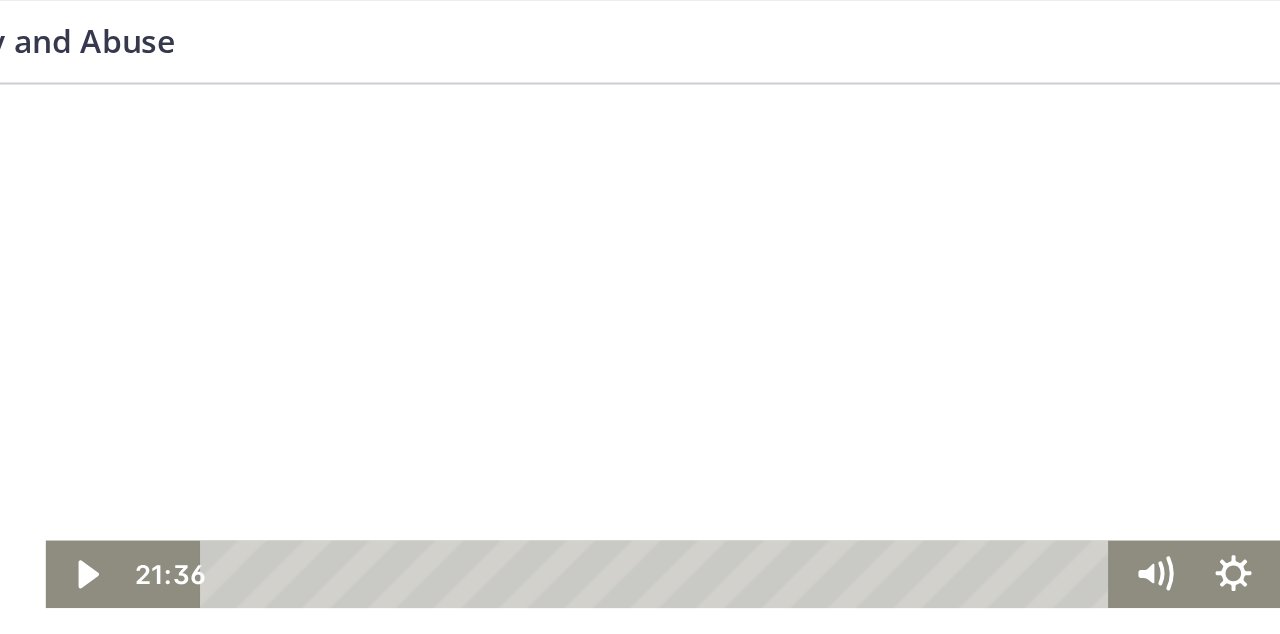 scroll, scrollTop: 129, scrollLeft: 0, axis: vertical 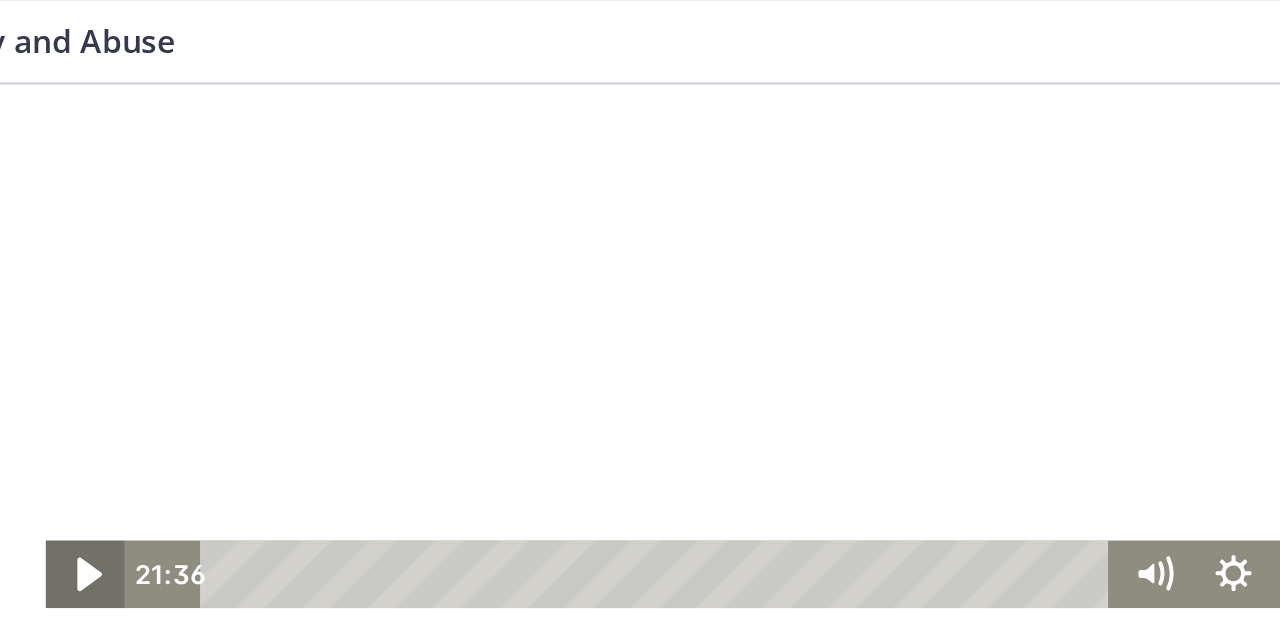click 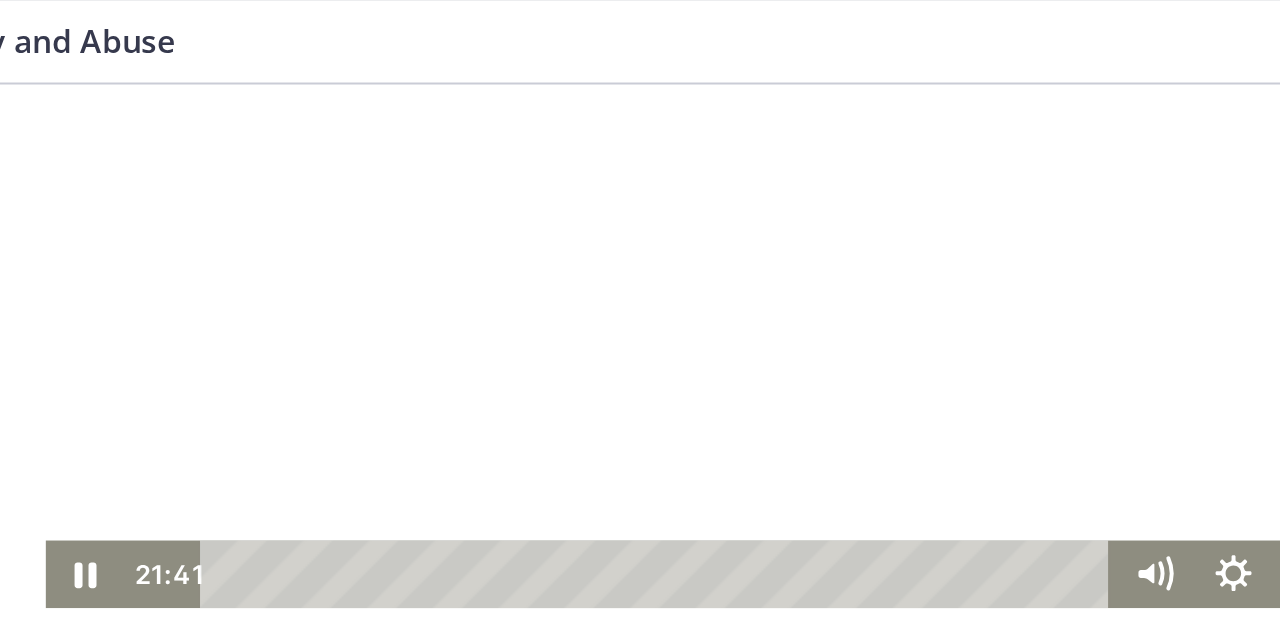 scroll, scrollTop: 129, scrollLeft: 0, axis: vertical 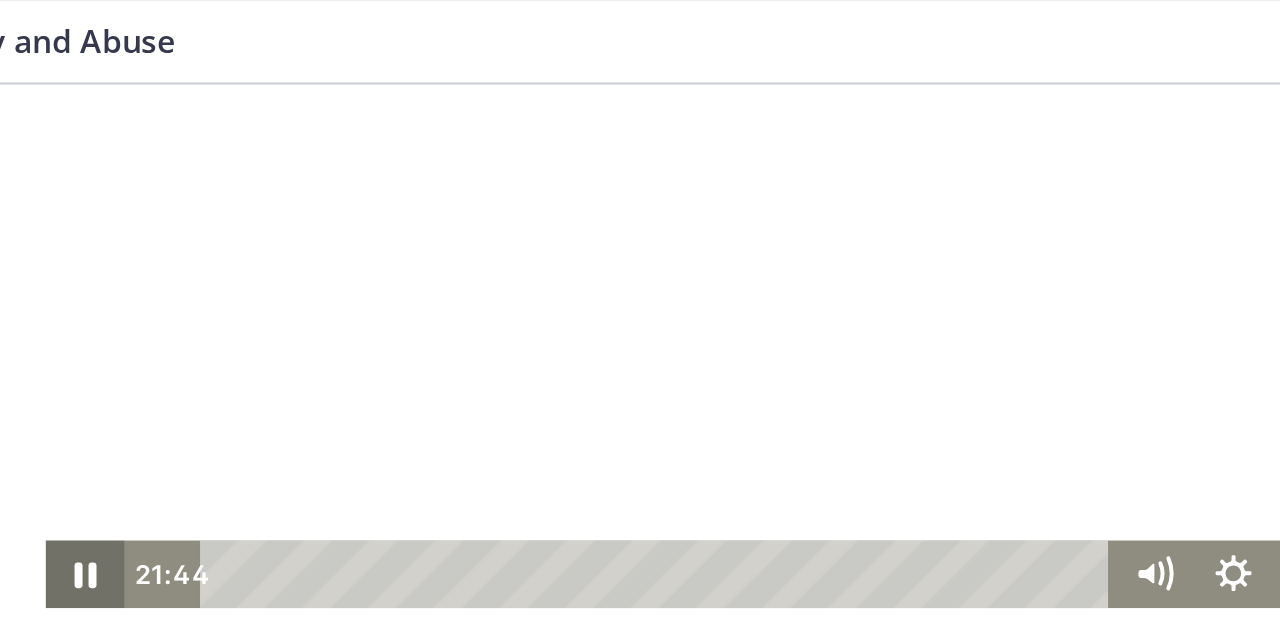 click 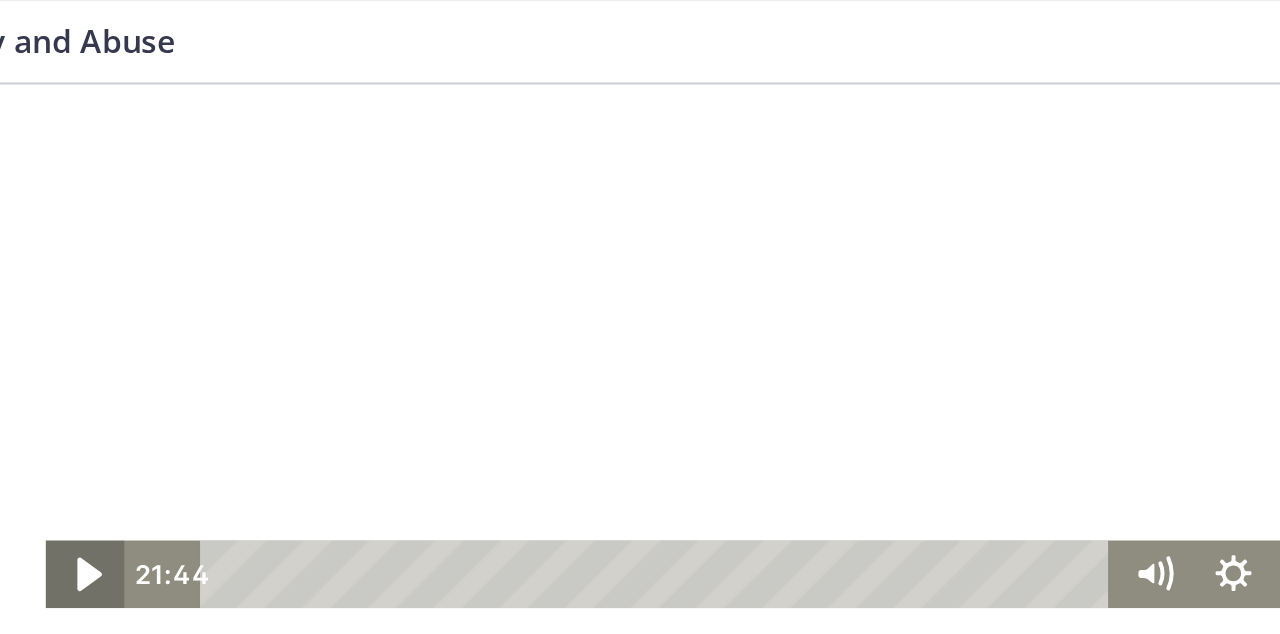 click 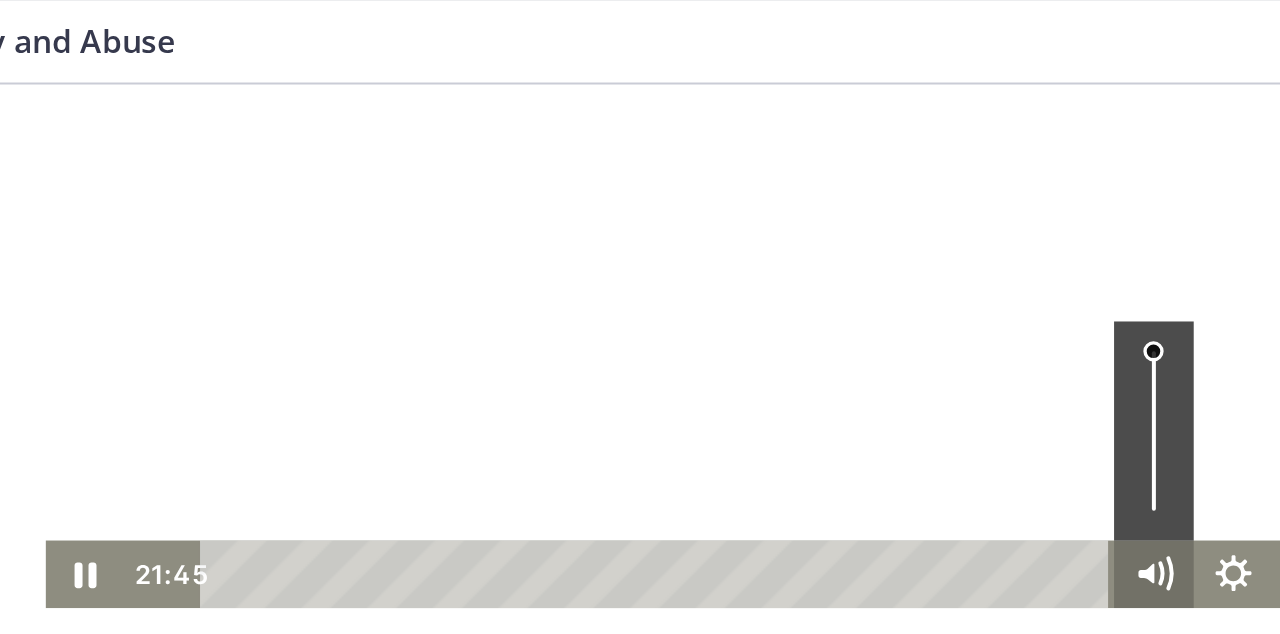 click 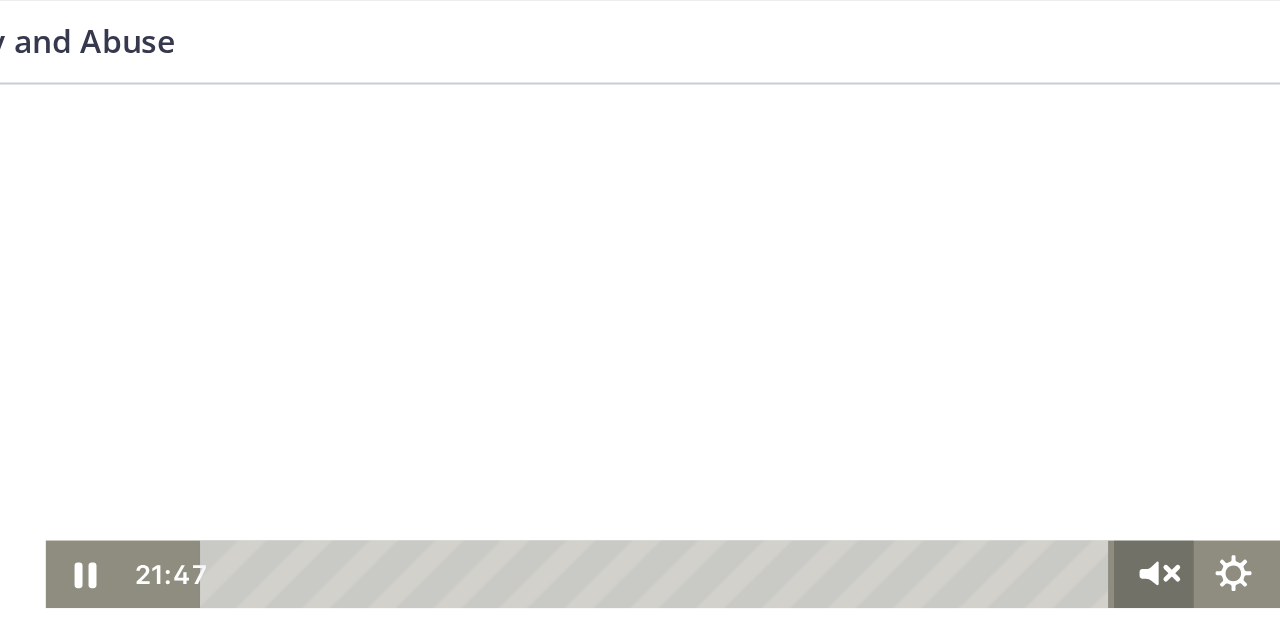 click 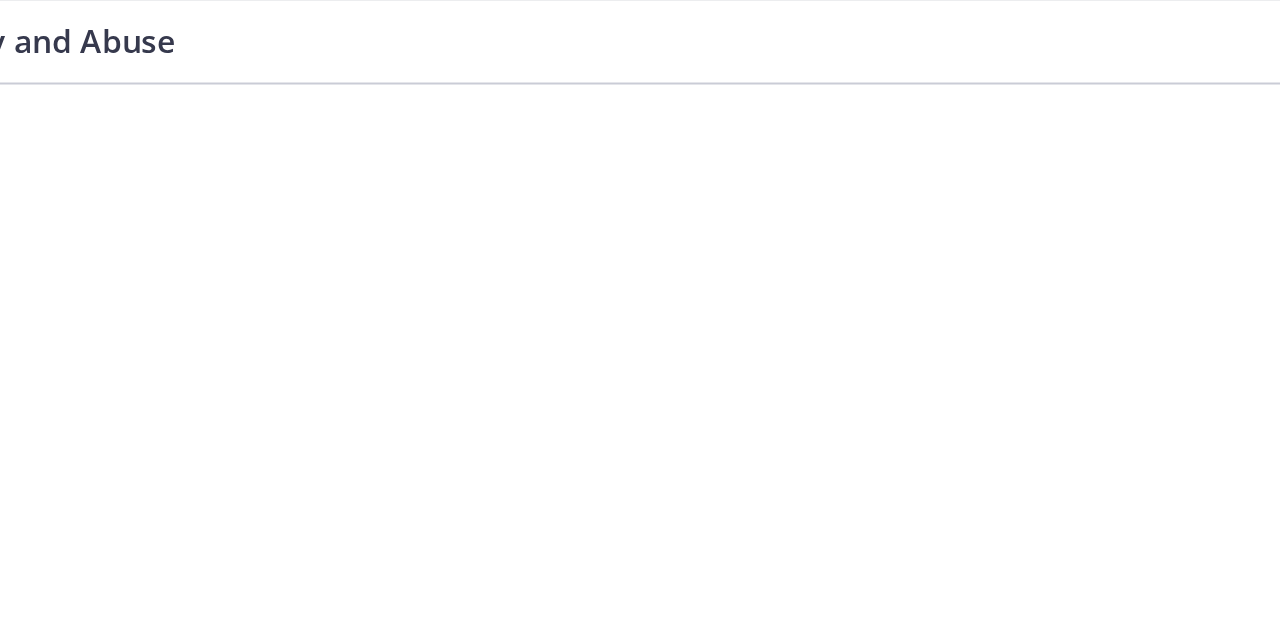 click on "Safety and Abuse" at bounding box center (780, 36) 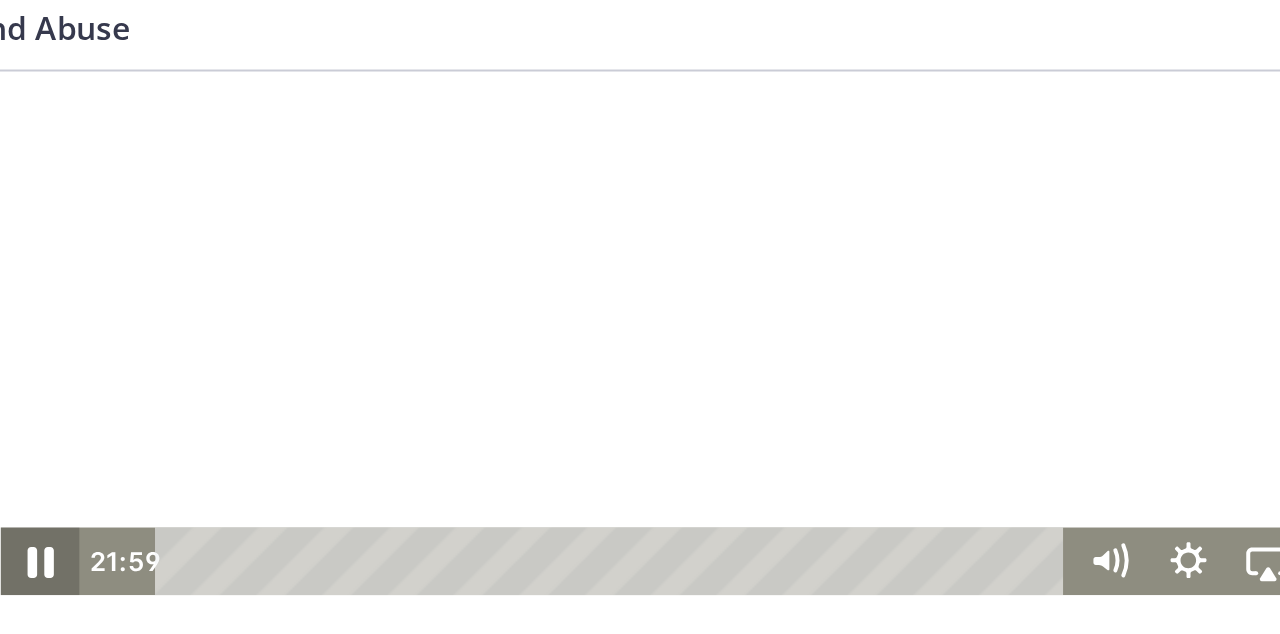 click 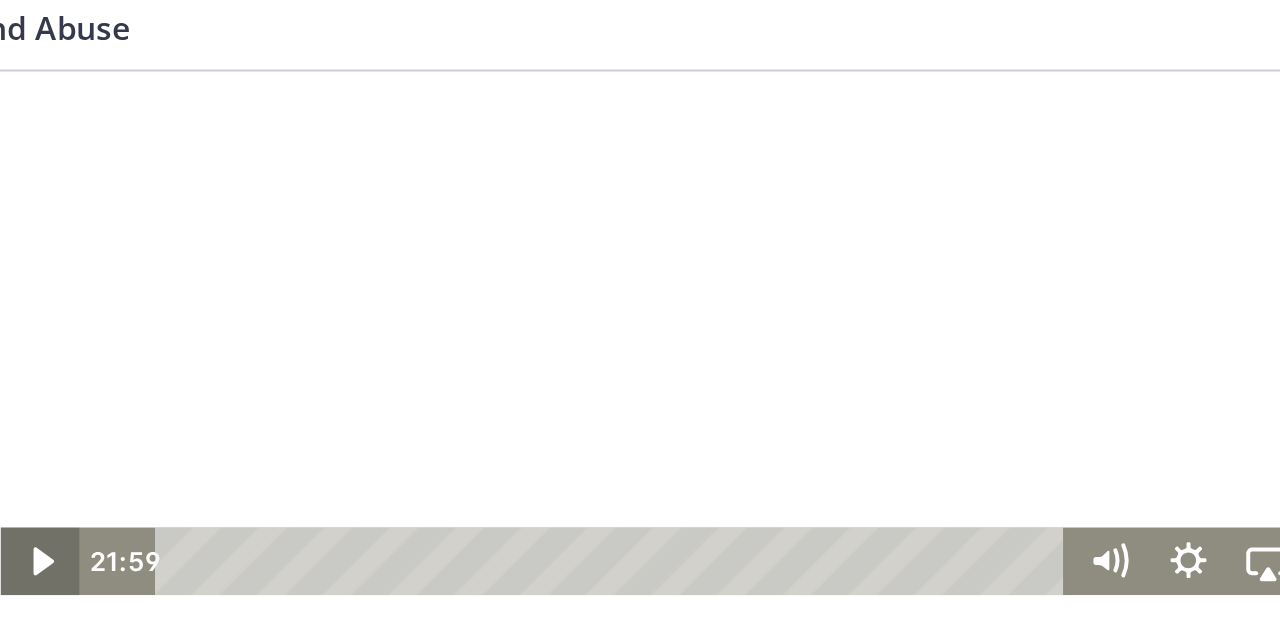 click 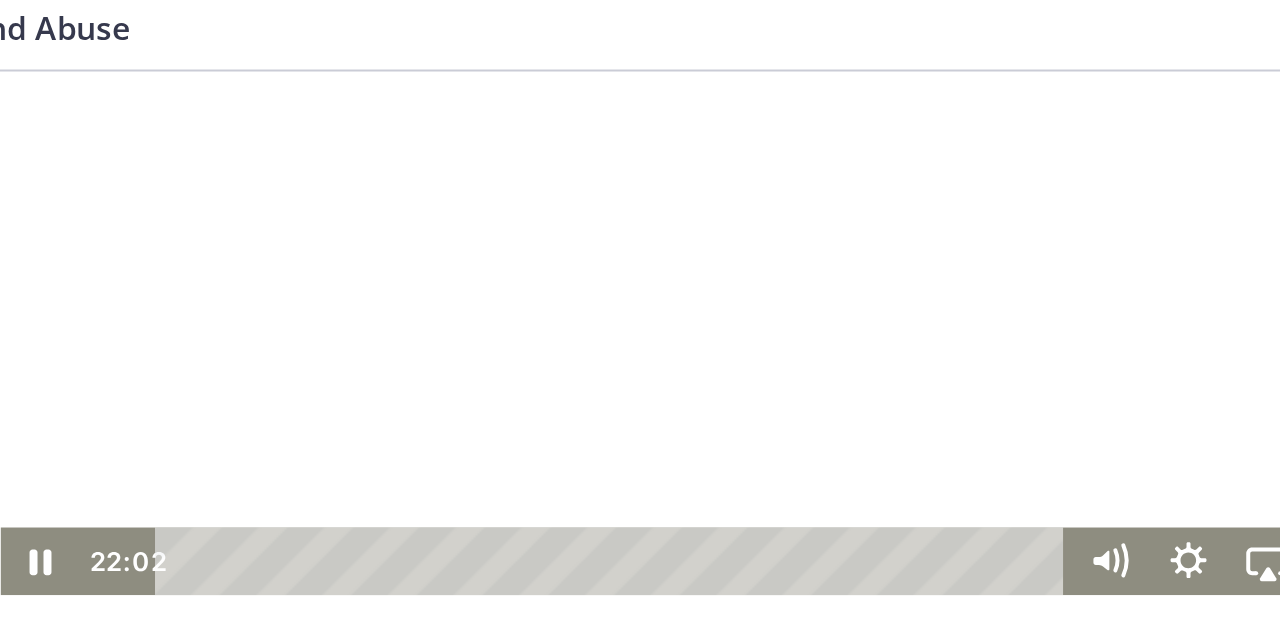 scroll, scrollTop: 129, scrollLeft: 0, axis: vertical 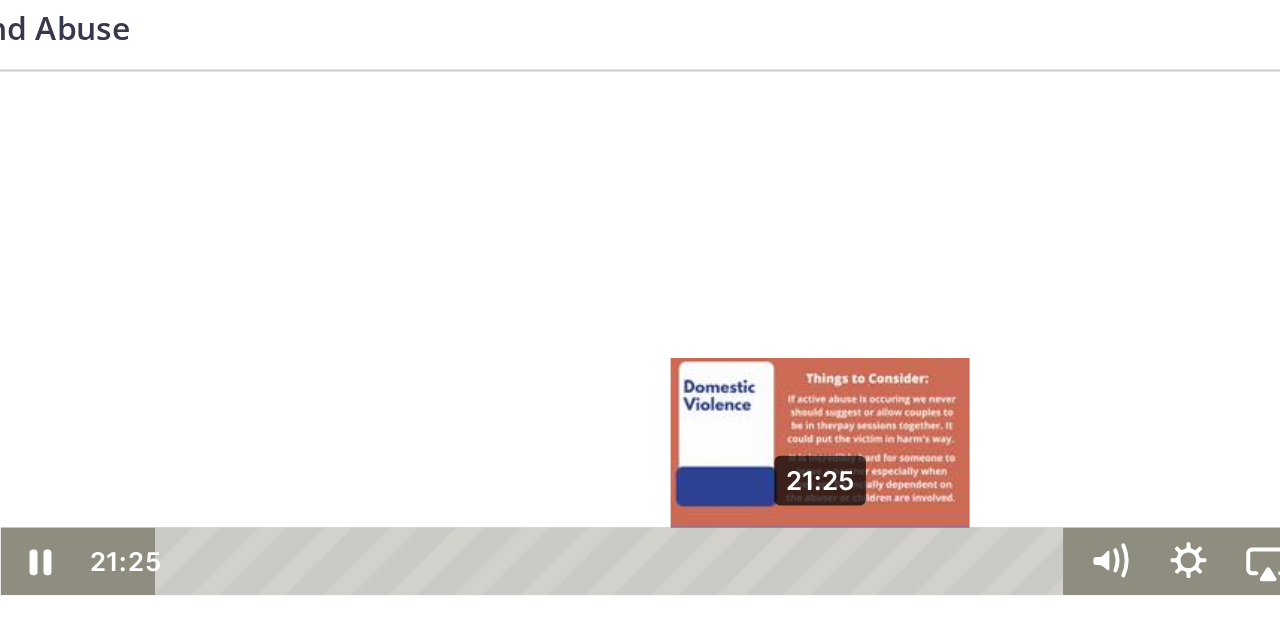click on "21:25" at bounding box center (227, 190) 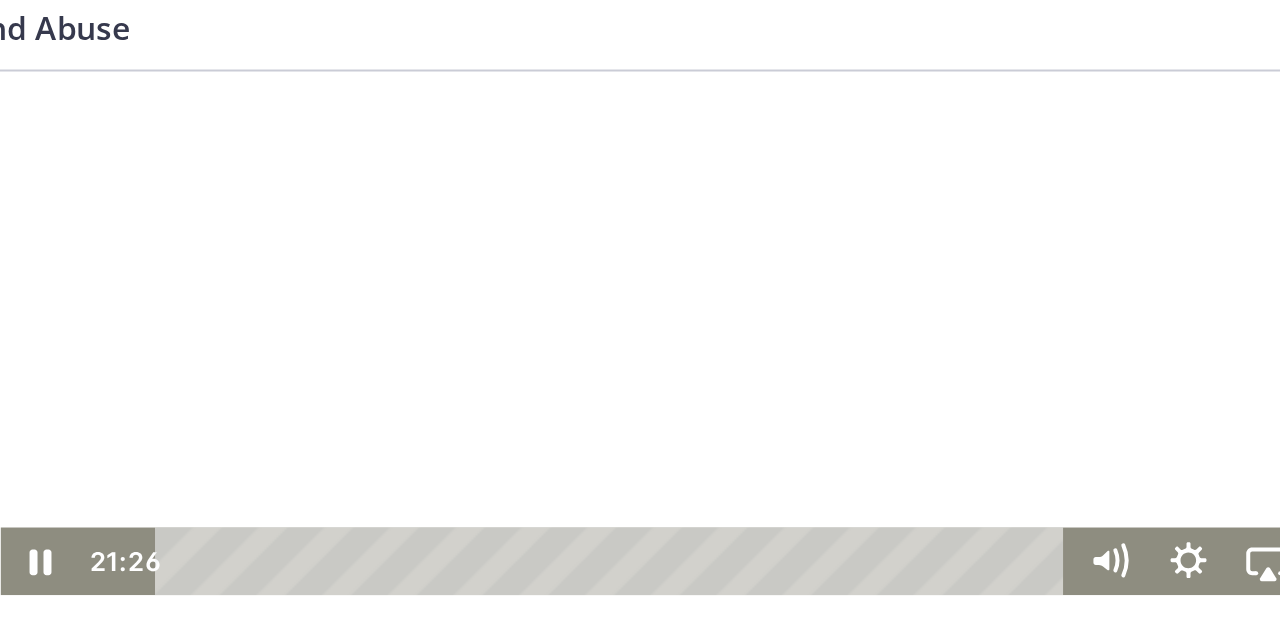 click at bounding box center [266, 11] 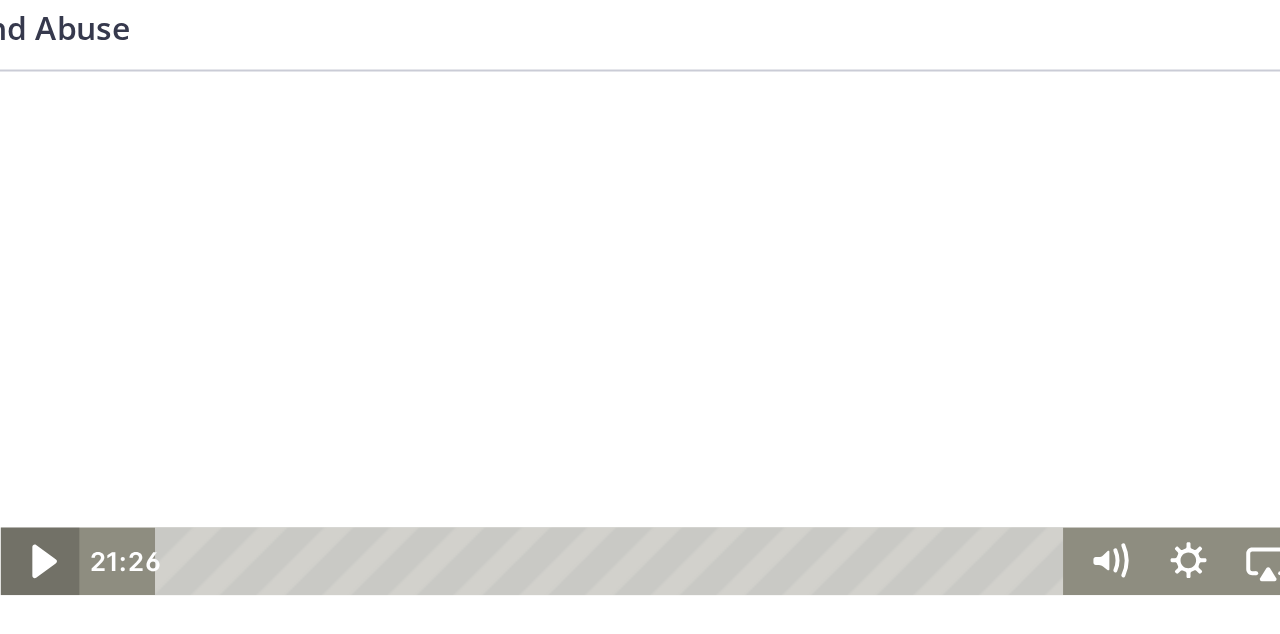 click 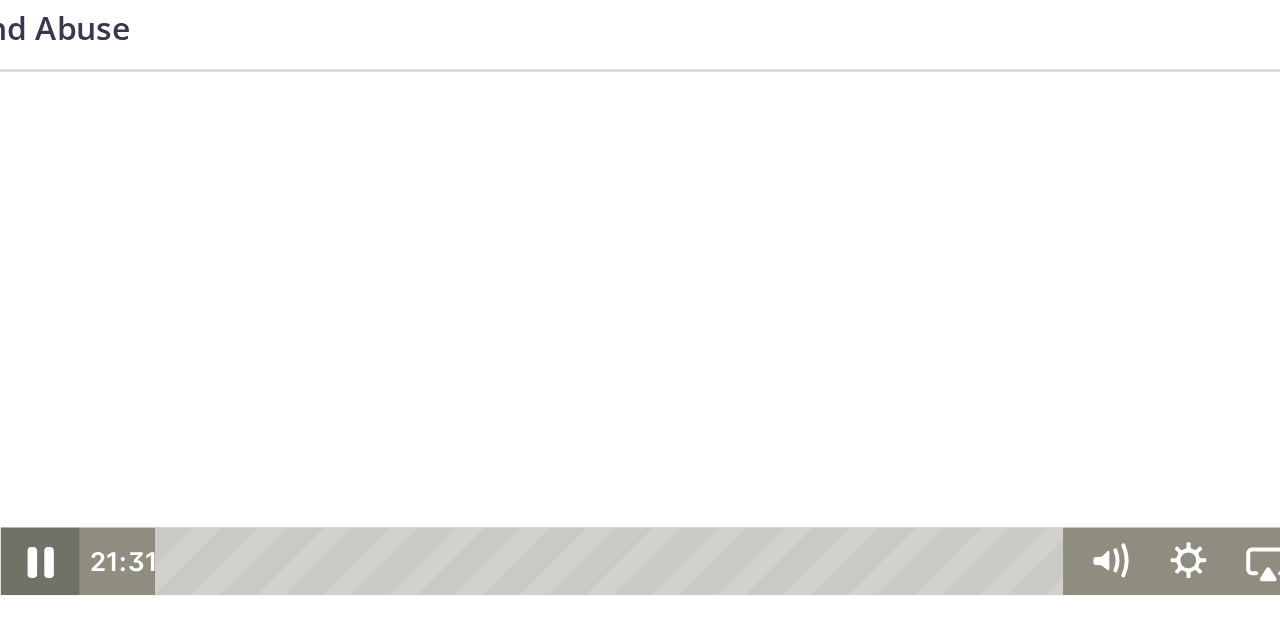click 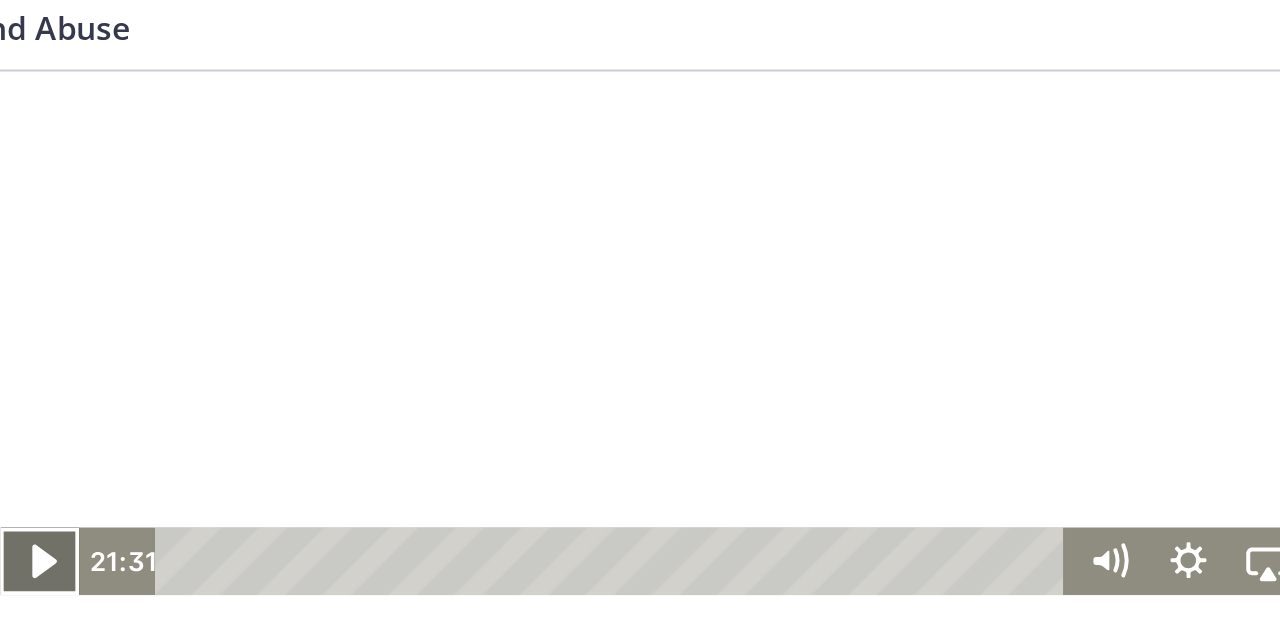 click 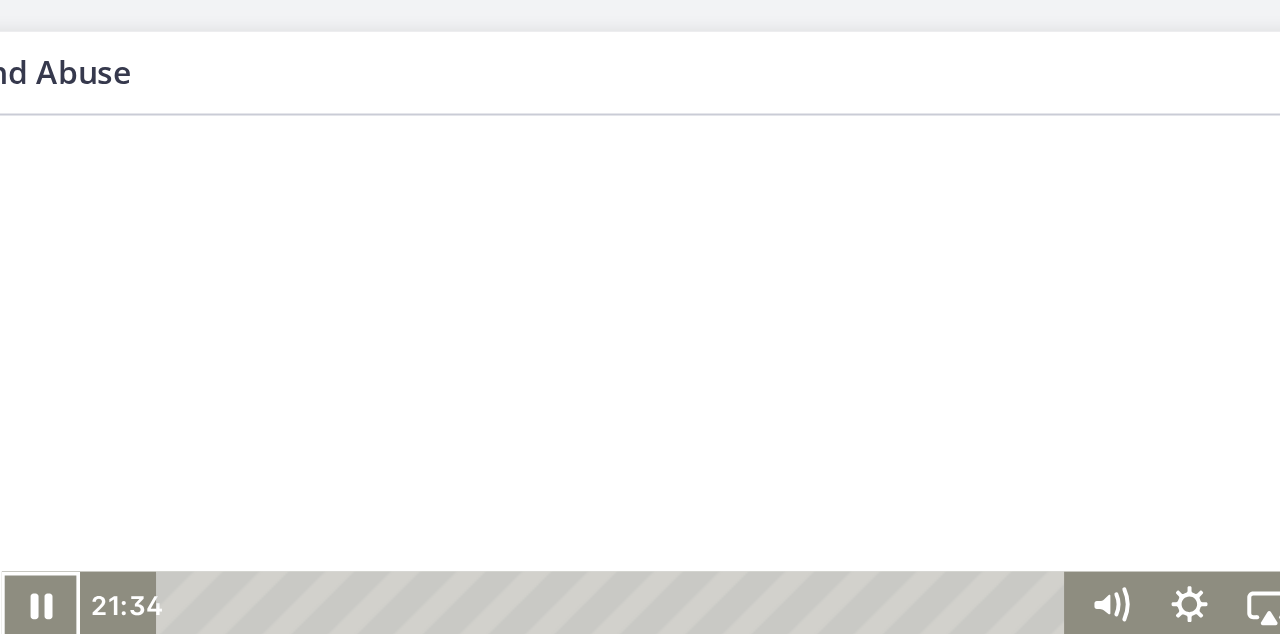 scroll, scrollTop: 0, scrollLeft: 0, axis: both 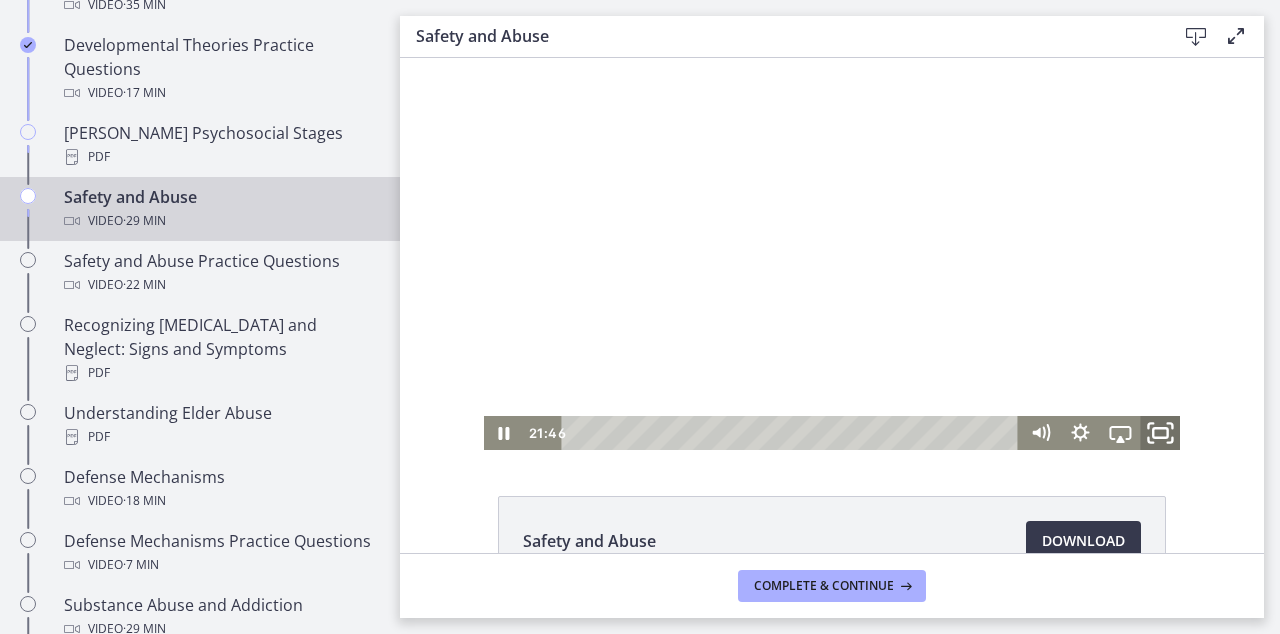 click 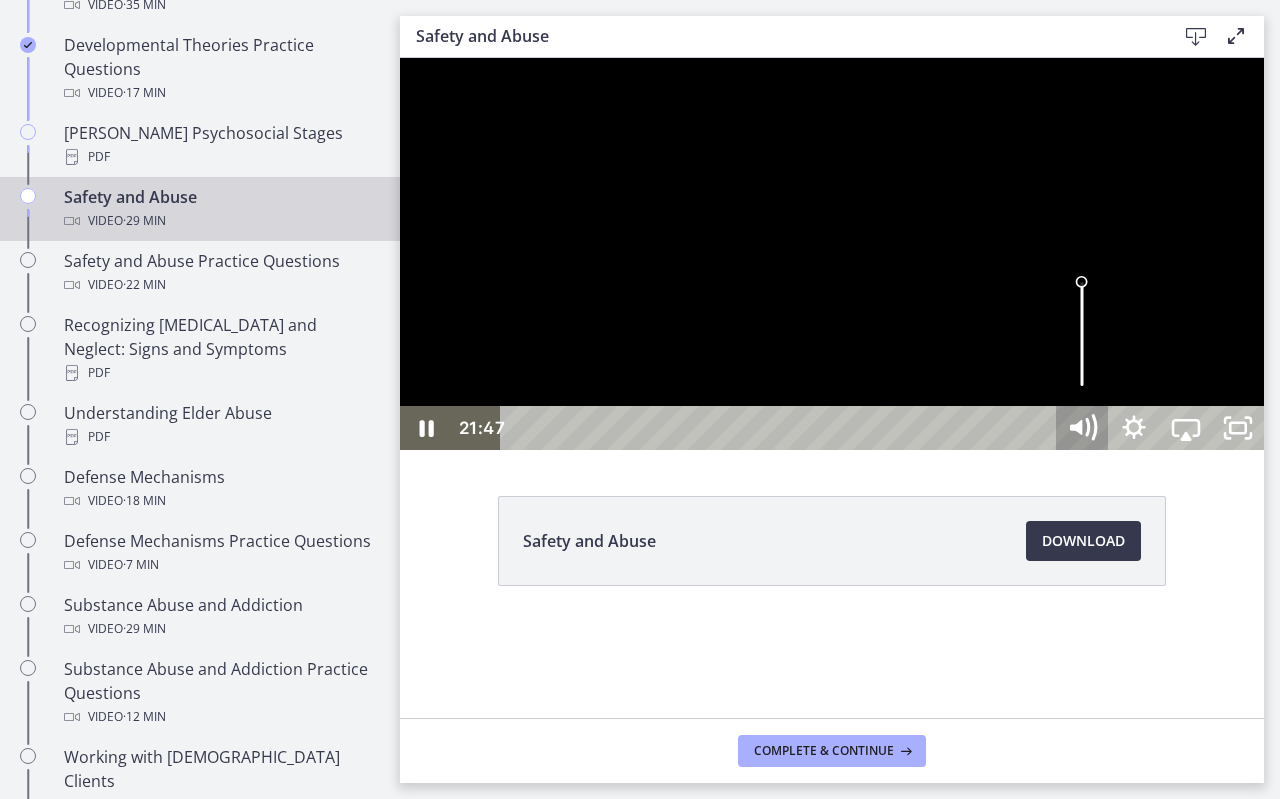 click 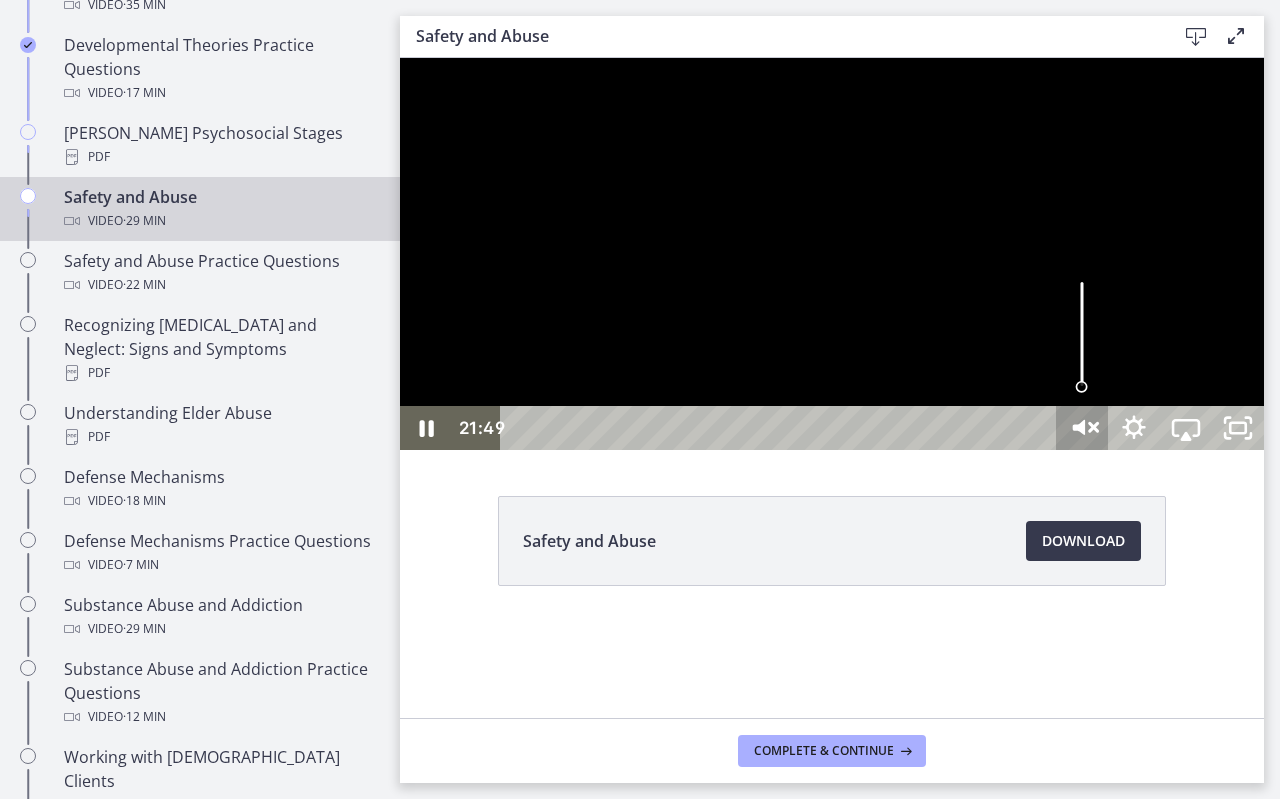 click 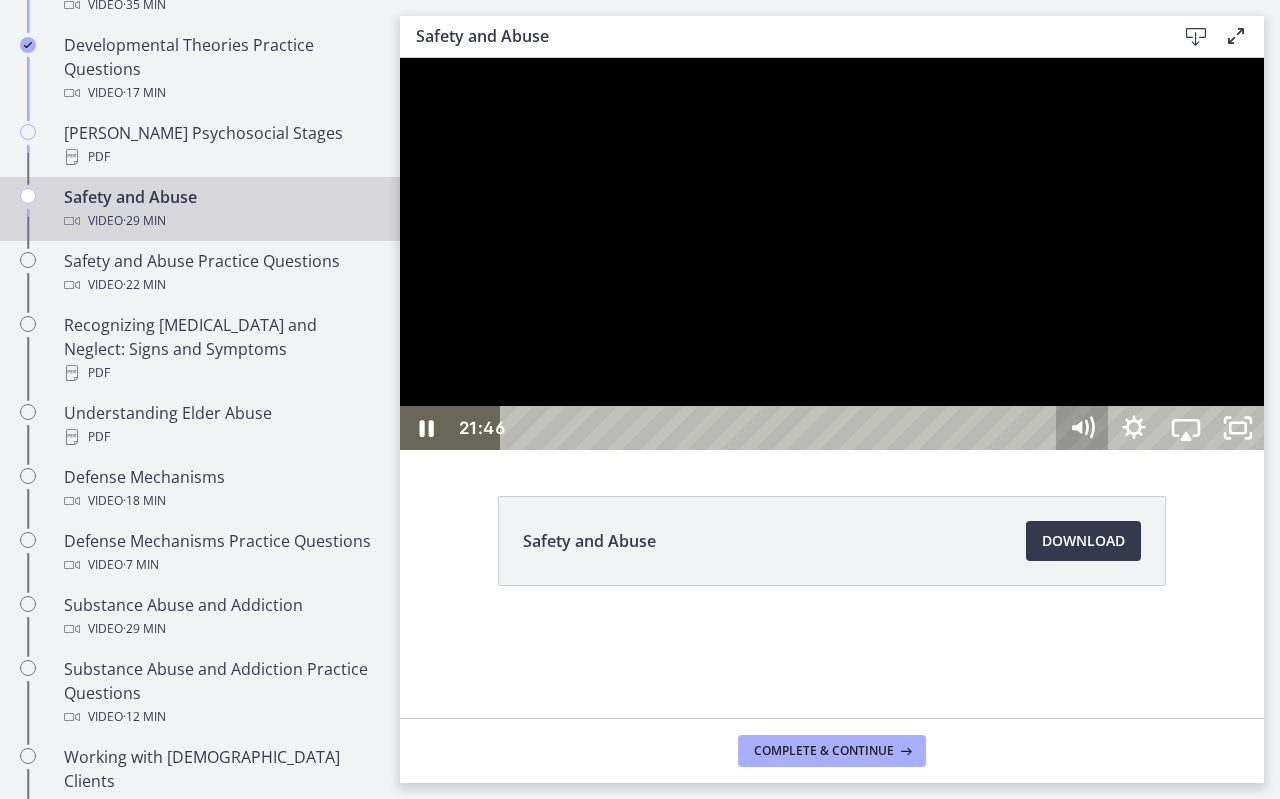 click at bounding box center (832, 254) 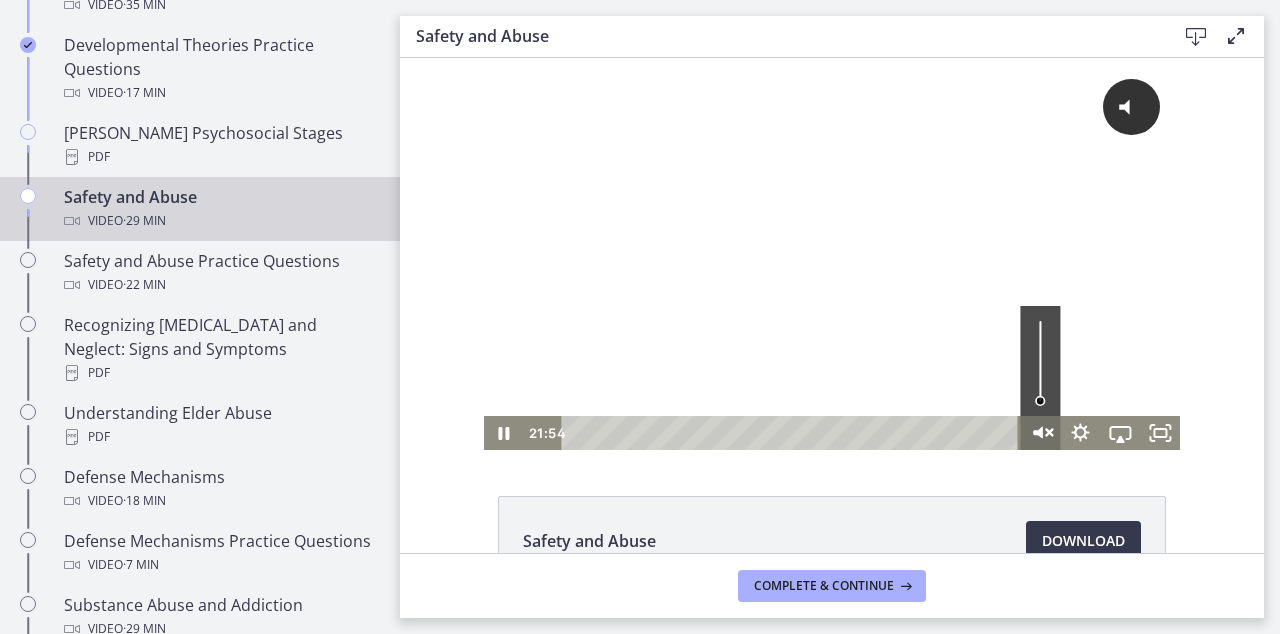 click 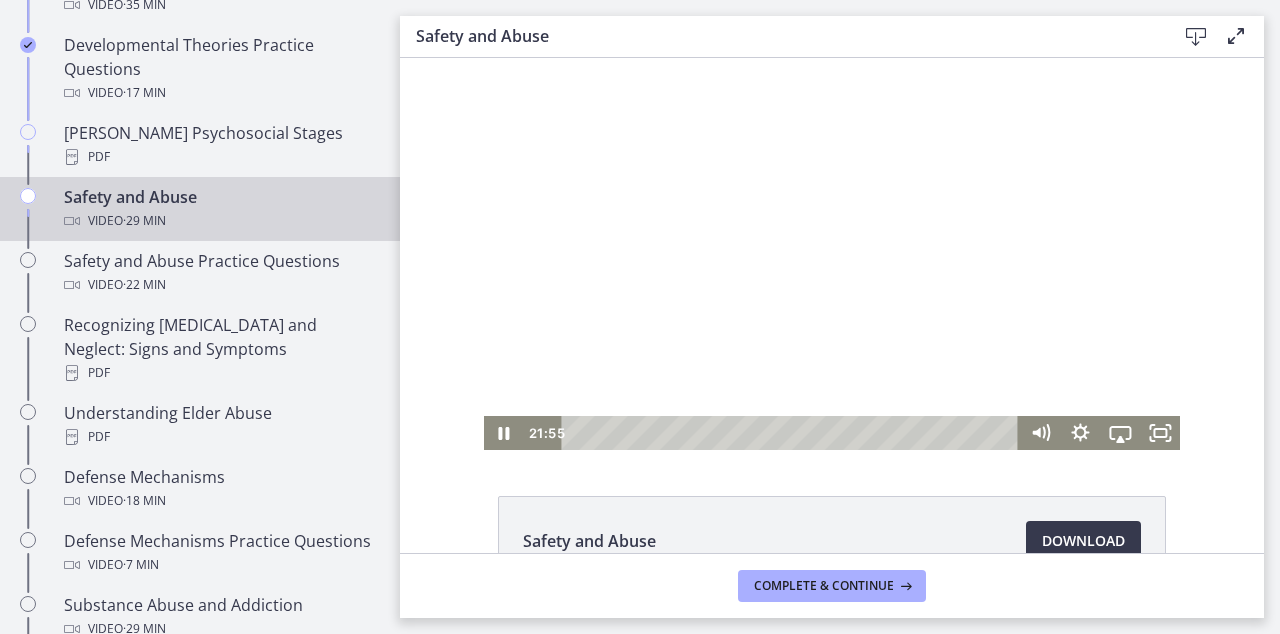 click at bounding box center [832, 254] 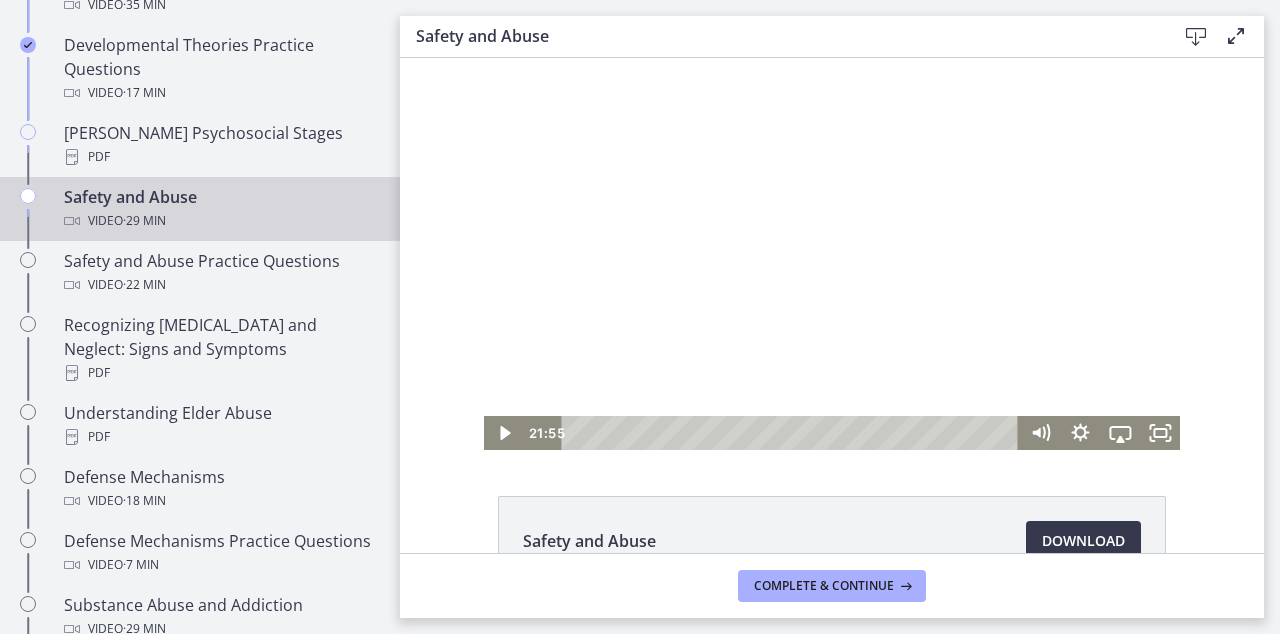 click at bounding box center [832, 254] 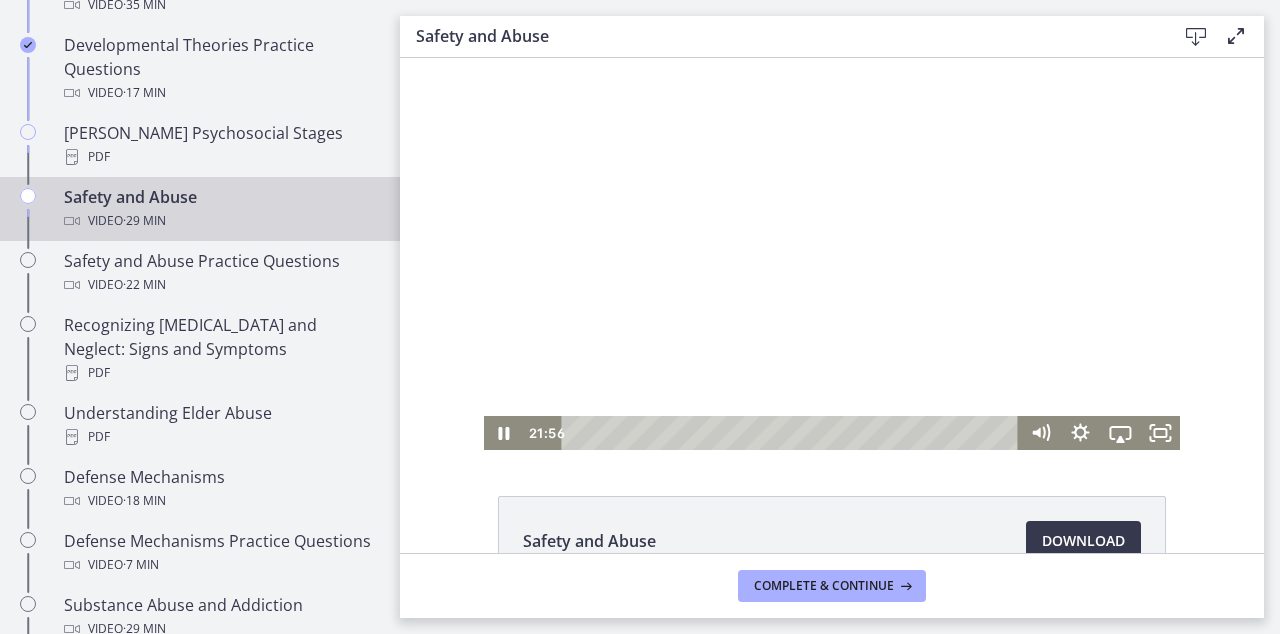 click at bounding box center (832, 254) 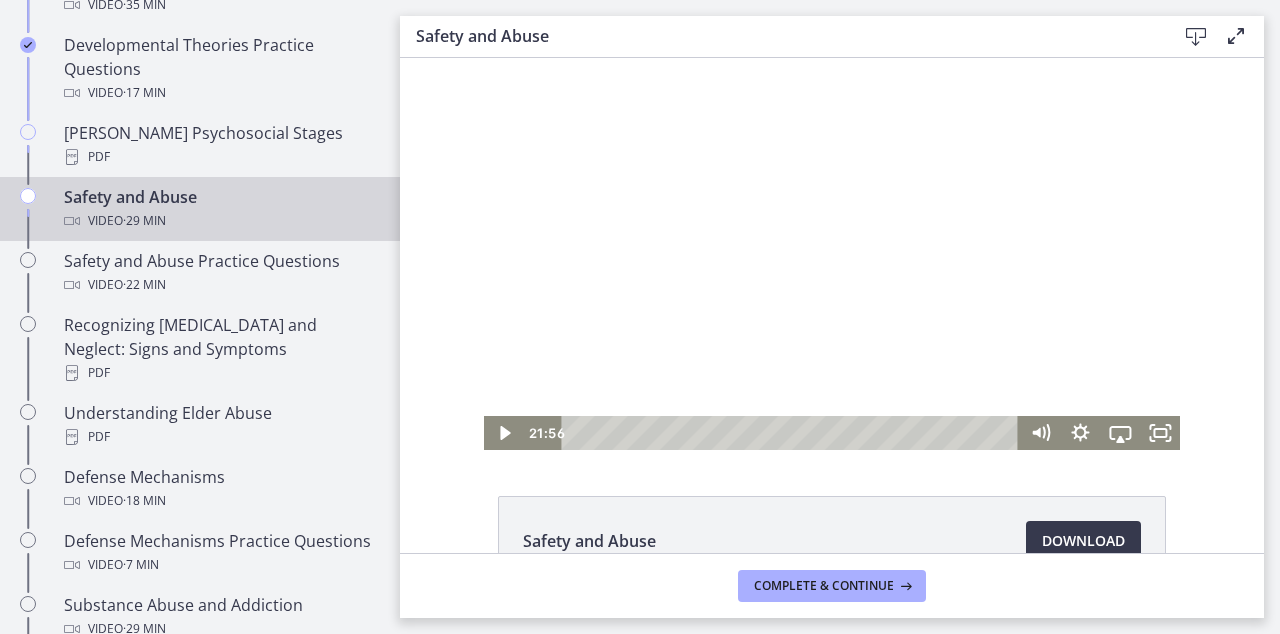 type 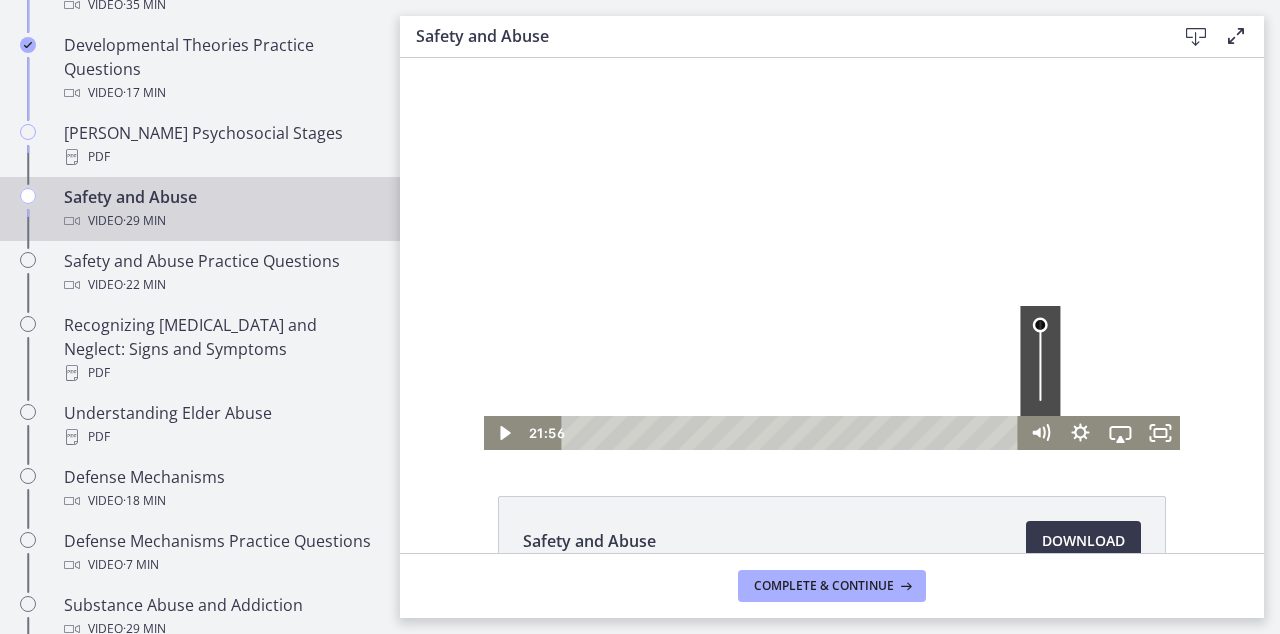 drag, startPoint x: 1039, startPoint y: 379, endPoint x: 1037, endPoint y: 325, distance: 54.037025 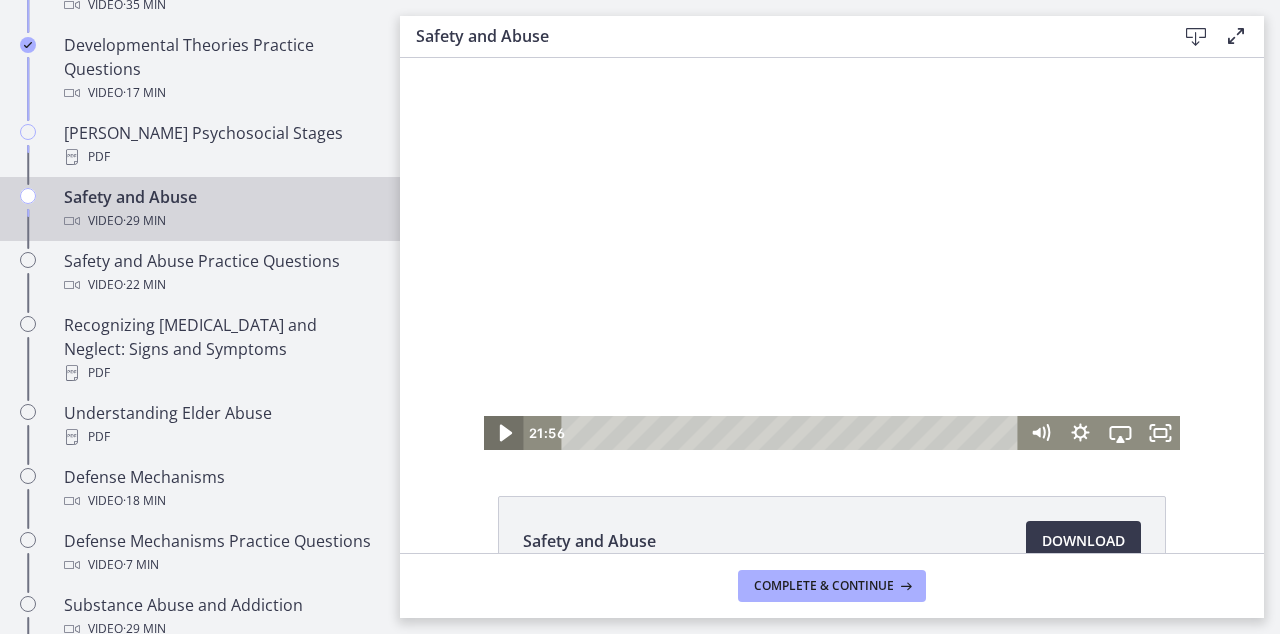 click 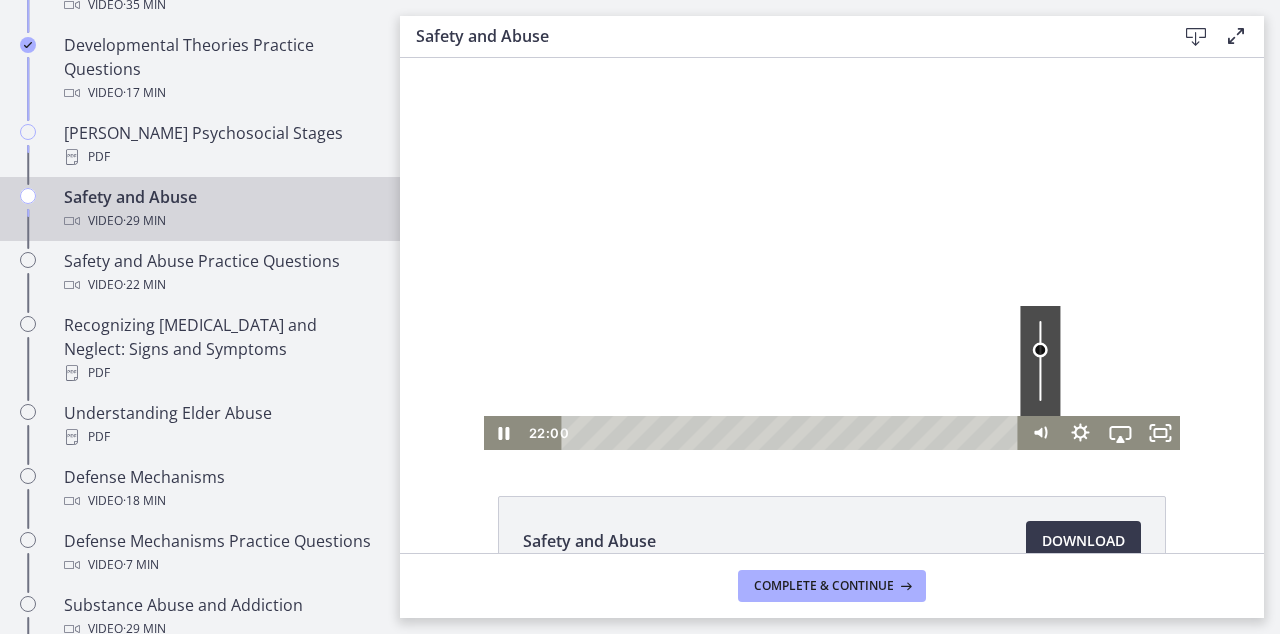 drag, startPoint x: 1043, startPoint y: 323, endPoint x: 1034, endPoint y: 365, distance: 42.953465 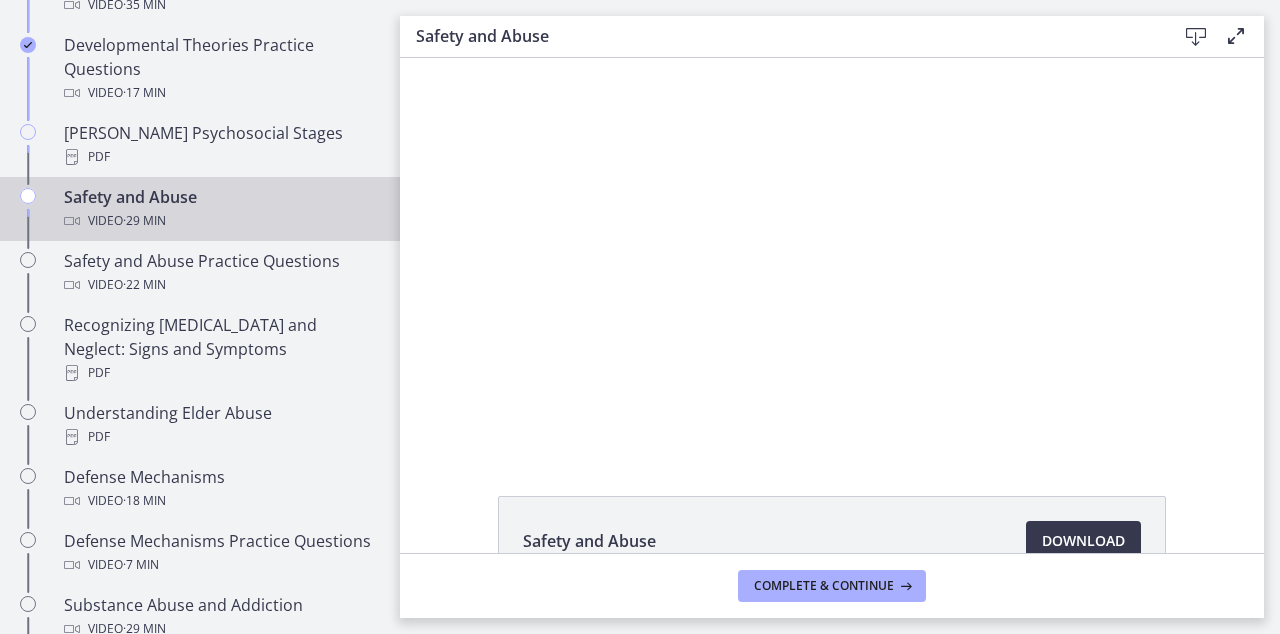 click on "Safety and Abuse
Download
Opens in a new window" at bounding box center (832, 541) 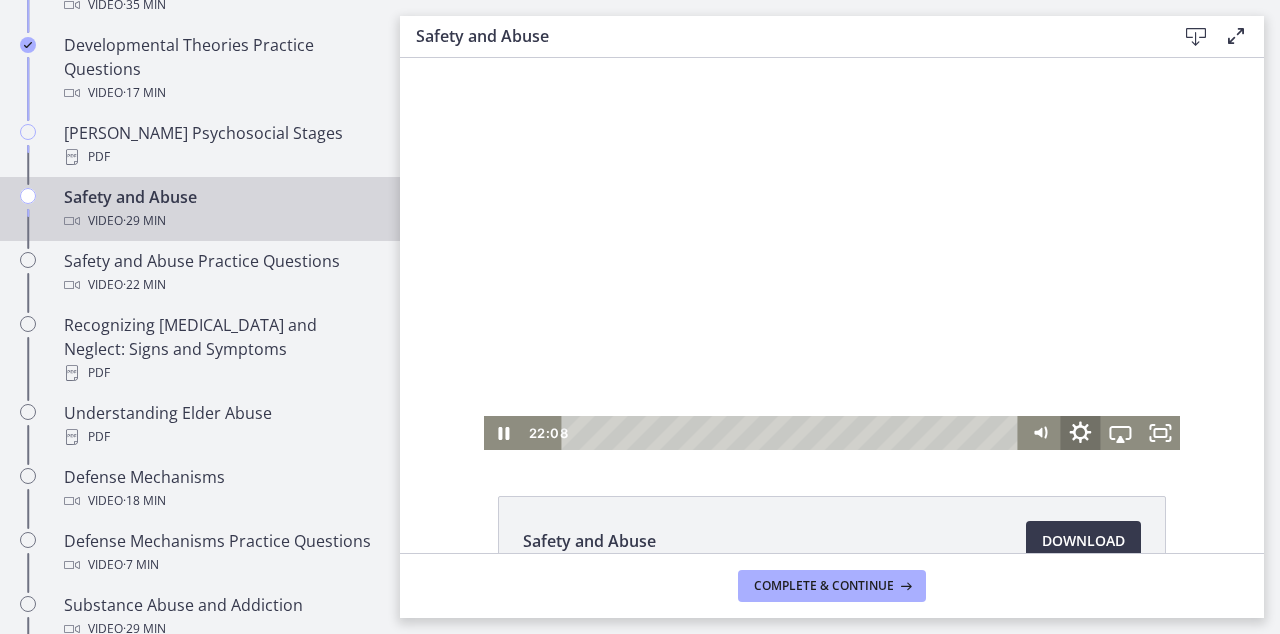 click 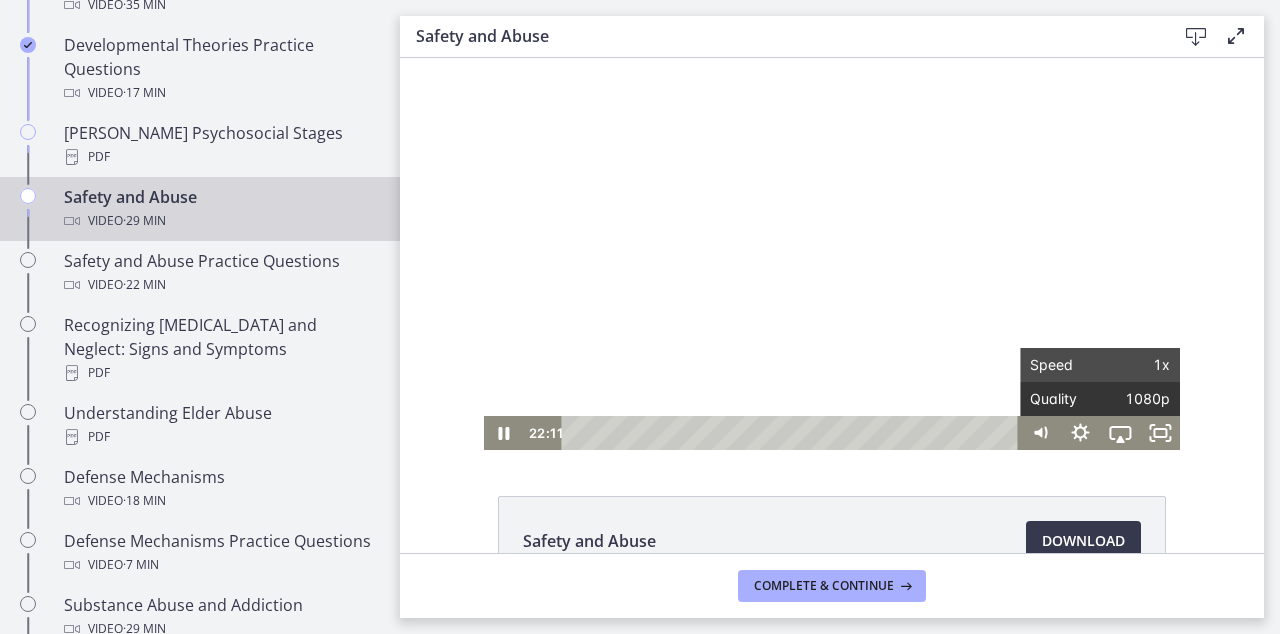 click on "Quality" at bounding box center (1065, 399) 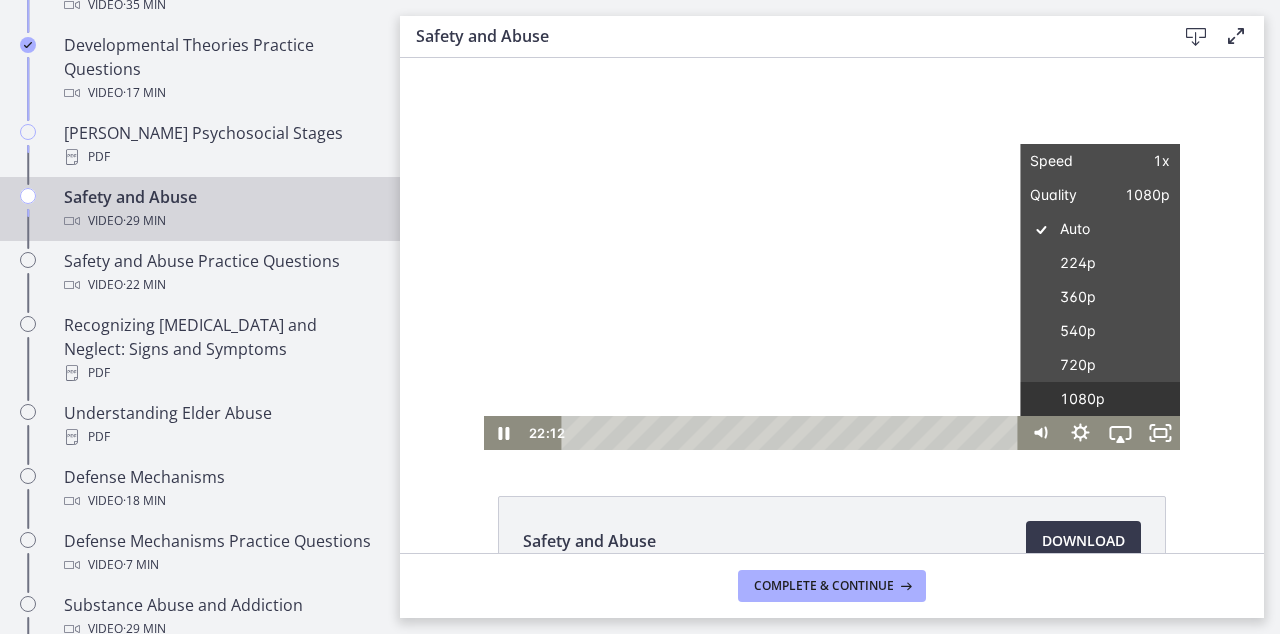 click on "1080p" at bounding box center [1100, 399] 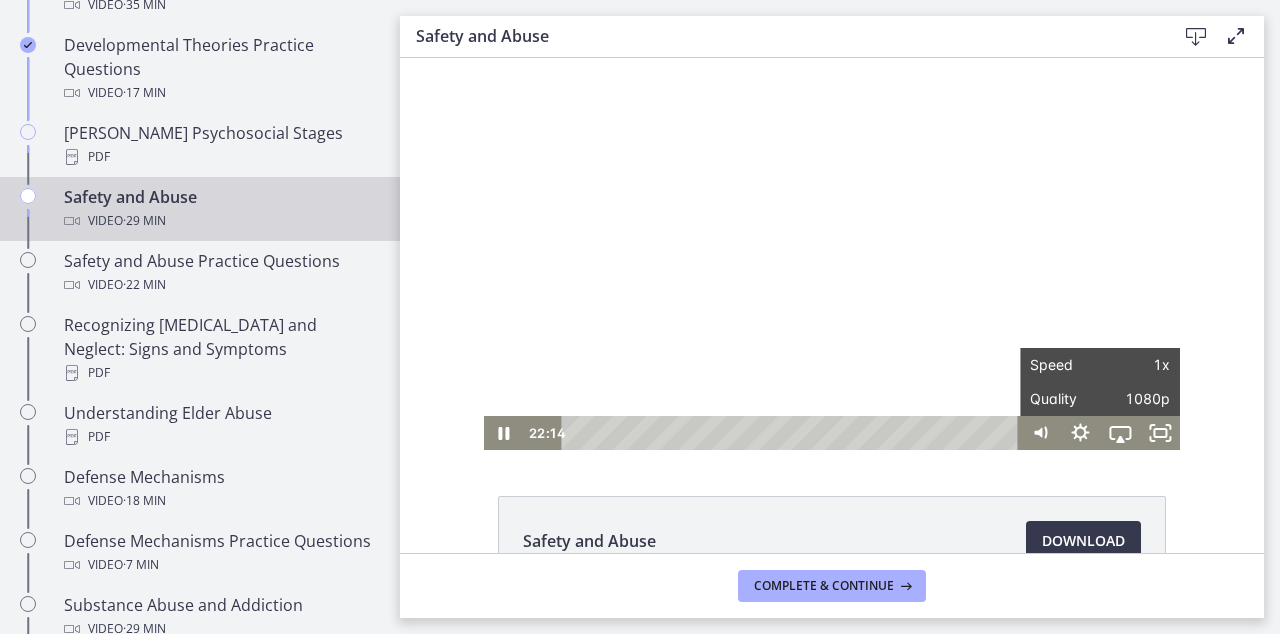 click on "Click for sound
@keyframes VOLUME_SMALL_WAVE_FLASH {
0% { opacity: 0; }
33% { opacity: 1; }
66% { opacity: 1; }
100% { opacity: 0; }
}
@keyframes VOLUME_LARGE_WAVE_FLASH {
0% { opacity: 0; }
33% { opacity: 1; }
66% { opacity: 1; }
100% { opacity: 0; }
}
.volume__small-wave {
animation: VOLUME_SMALL_WAVE_FLASH 2s infinite;
opacity: 0;
}
.volume__large-wave {
animation: VOLUME_LARGE_WAVE_FLASH 2s infinite .3s;
opacity: 0;
}
22:14 15:41 Speed 1x Speed 0.5x 0.75x 1x 1.25x 1.5x 1.75x 2x Quality 1080p Quality Auto 224p 360p 540p 720p 1080p" at bounding box center (832, 254) 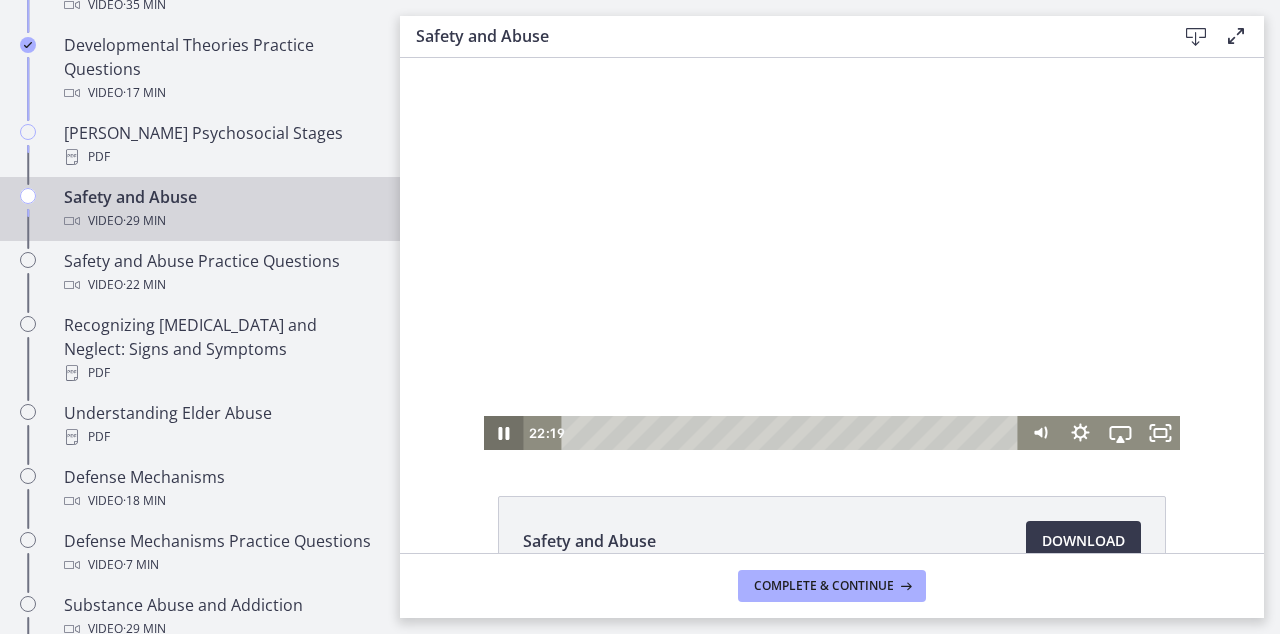 click 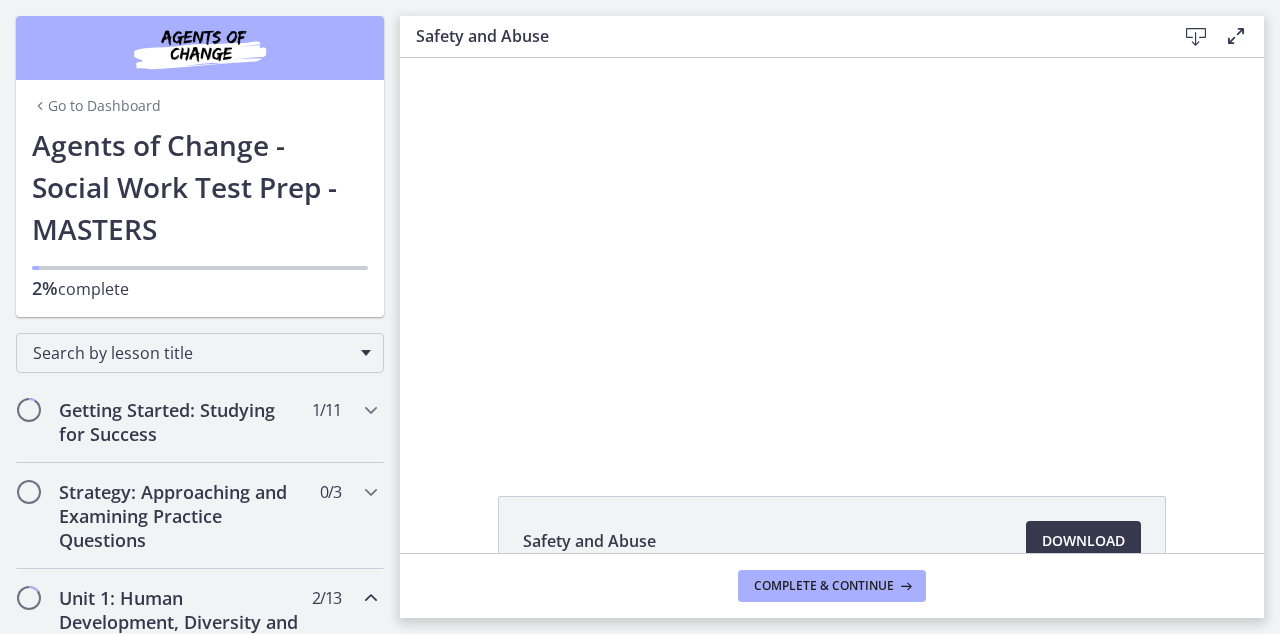 scroll, scrollTop: 0, scrollLeft: 0, axis: both 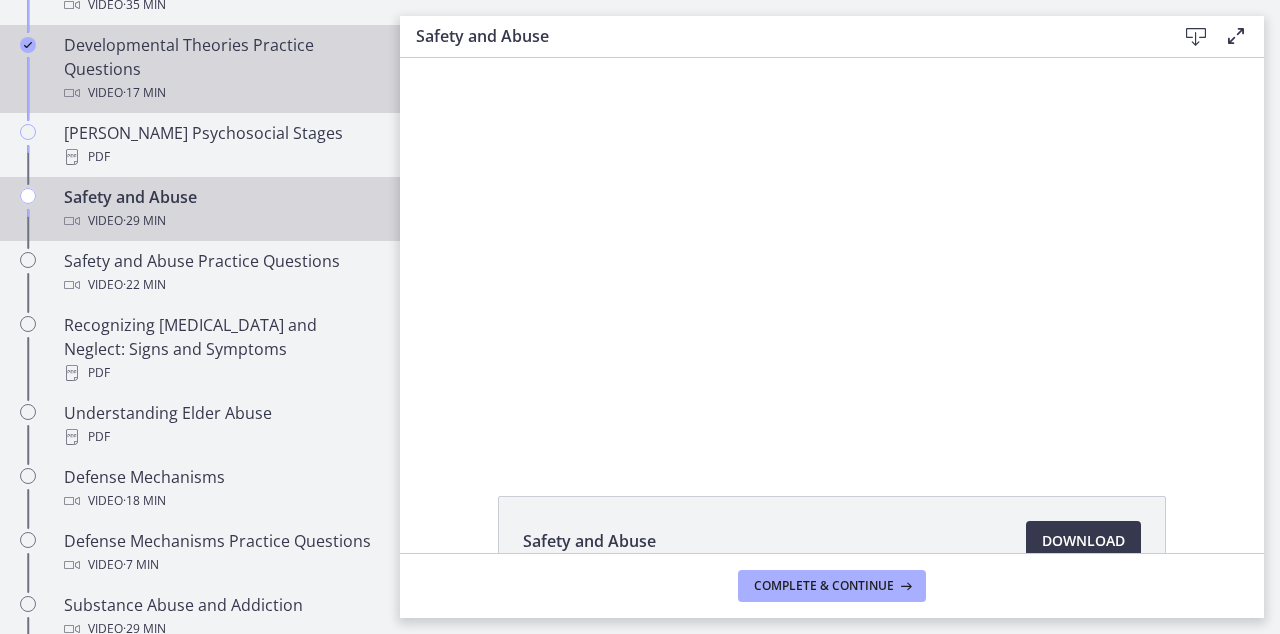 click on "Developmental Theories Practice Questions
Video
·  17 min" at bounding box center [220, 69] 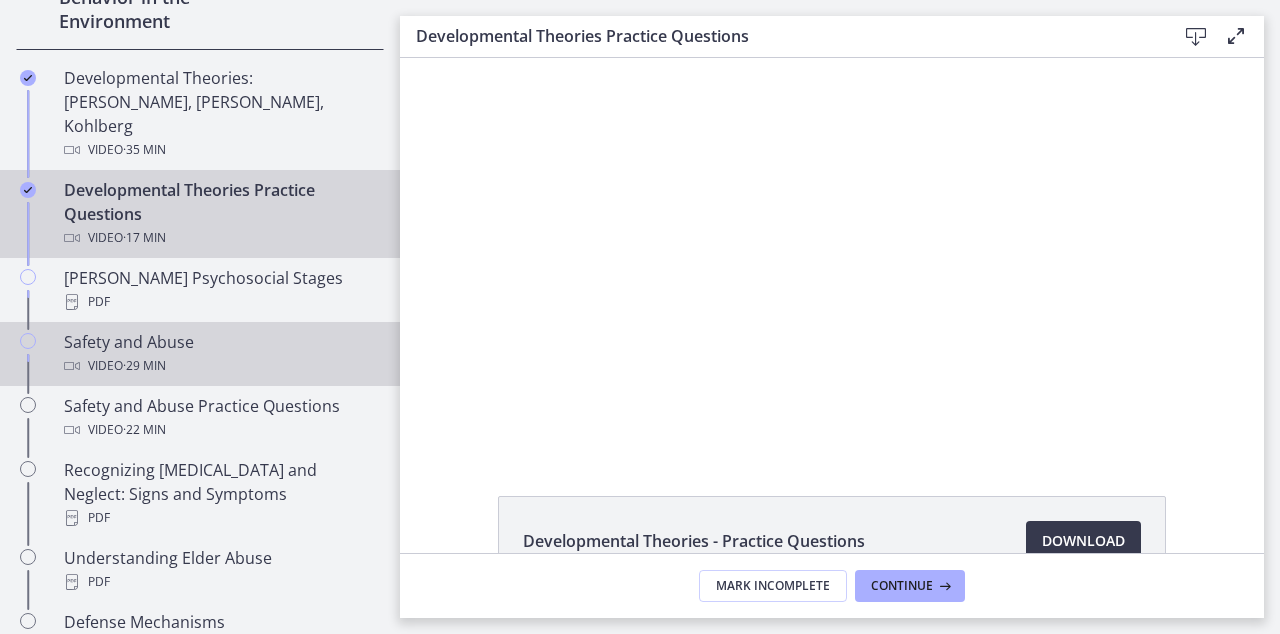 scroll, scrollTop: 714, scrollLeft: 0, axis: vertical 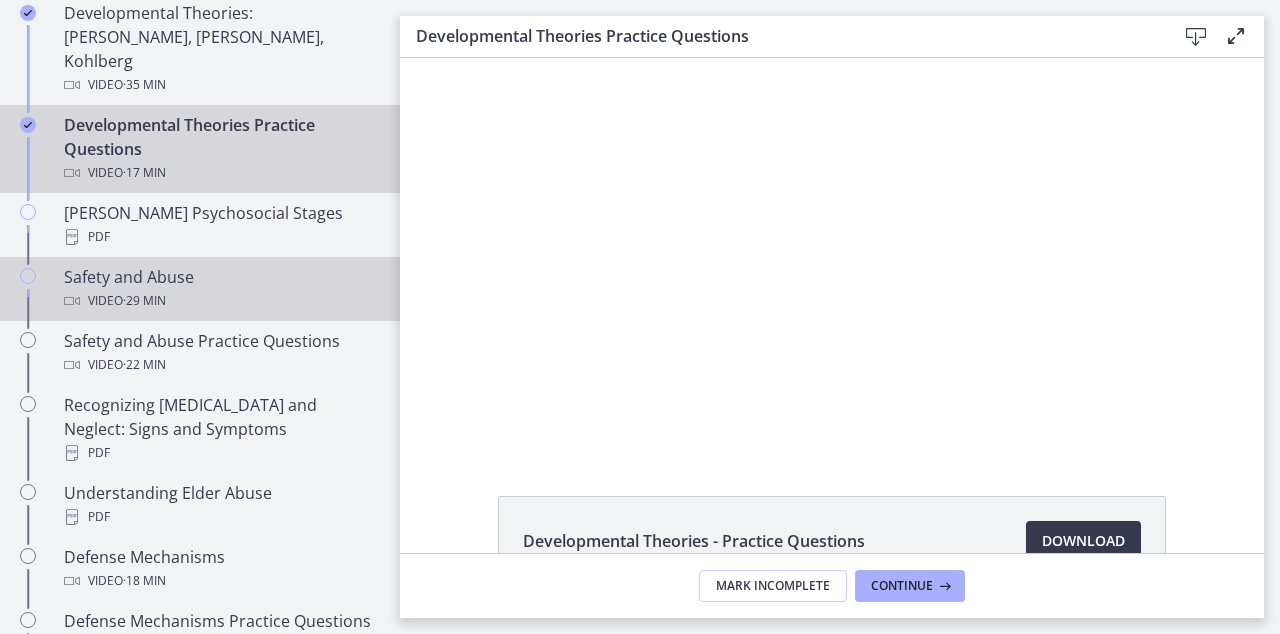 click on "Safety and Abuse
Video
·  29 min" at bounding box center (220, 289) 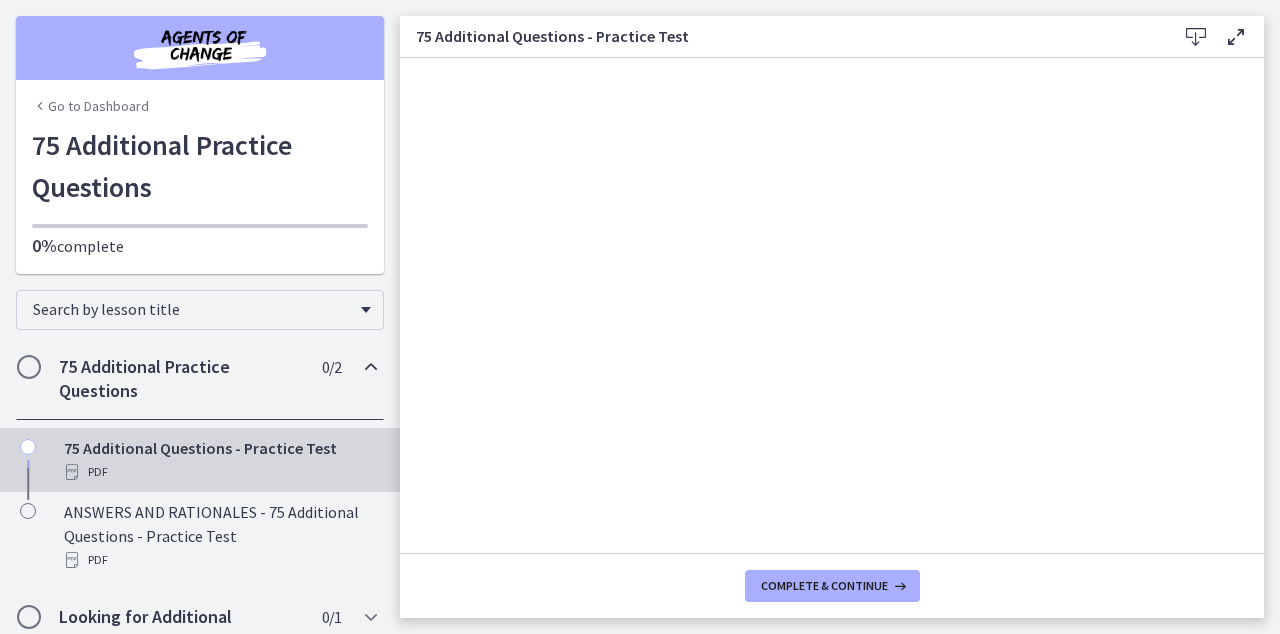 scroll, scrollTop: 0, scrollLeft: 0, axis: both 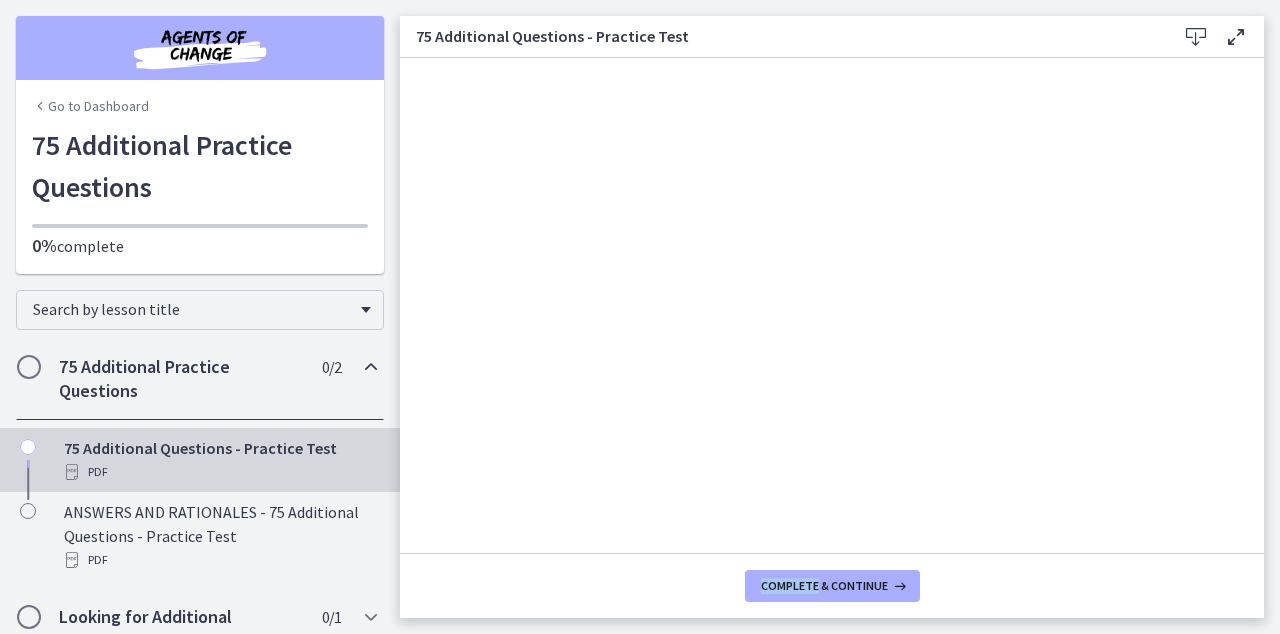 click on "Complete & continue" at bounding box center (832, 585) 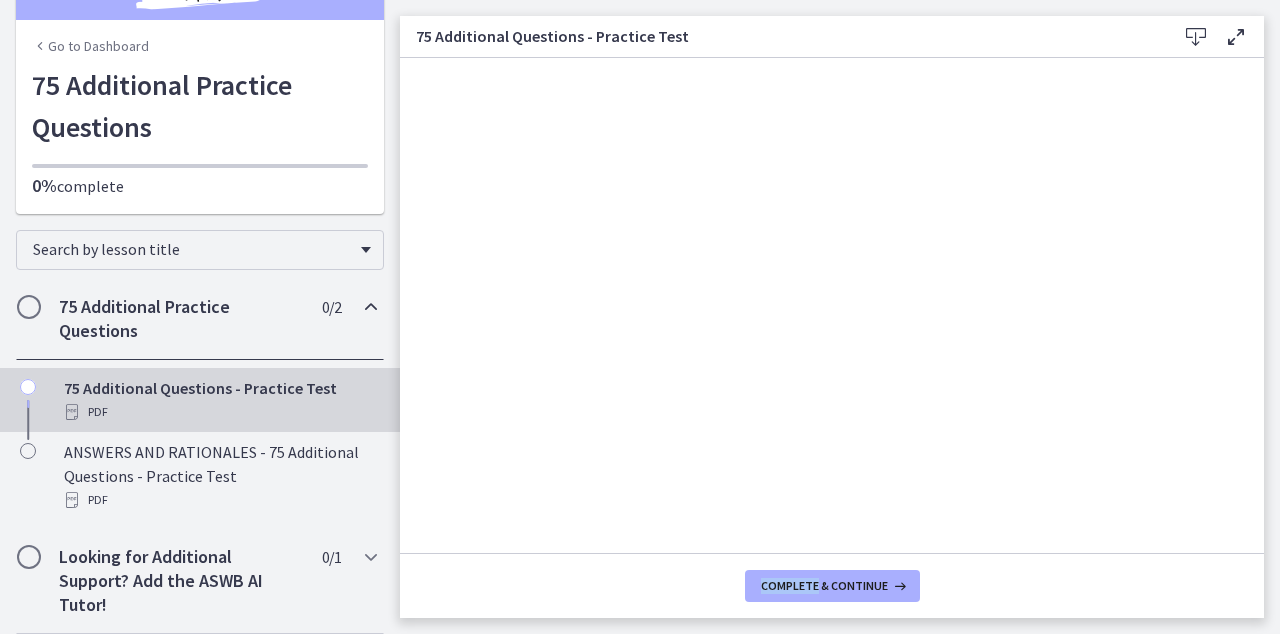 scroll, scrollTop: 60, scrollLeft: 0, axis: vertical 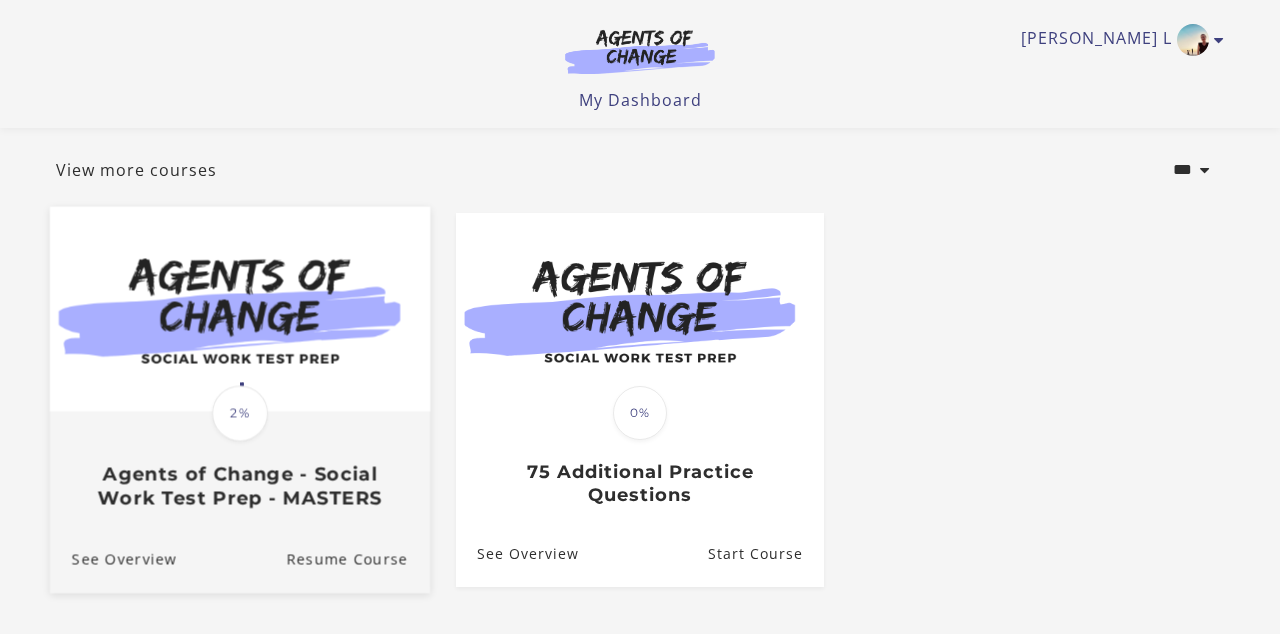 click at bounding box center (240, 308) 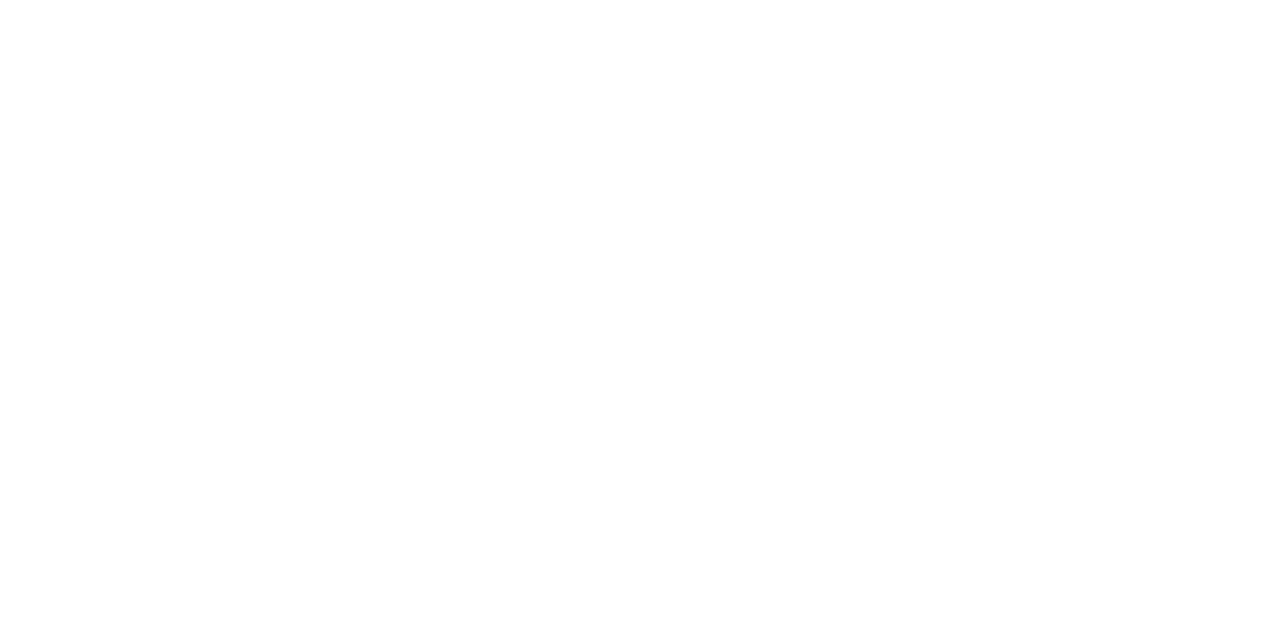 scroll, scrollTop: 0, scrollLeft: 0, axis: both 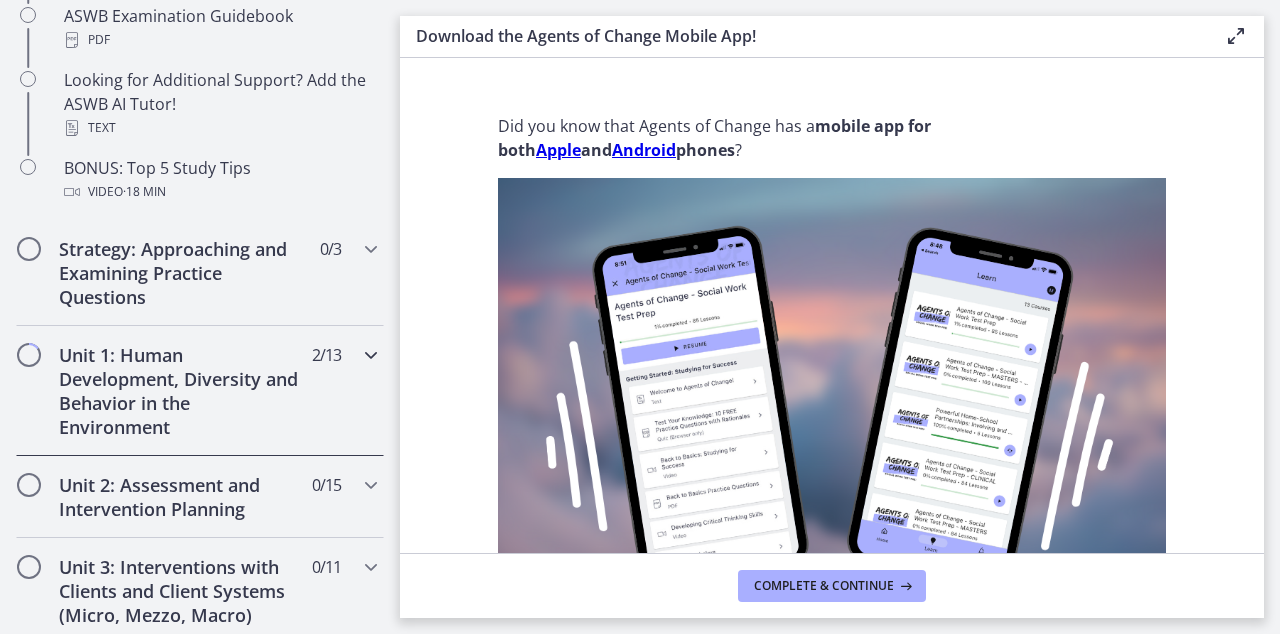 click at bounding box center [29, 355] 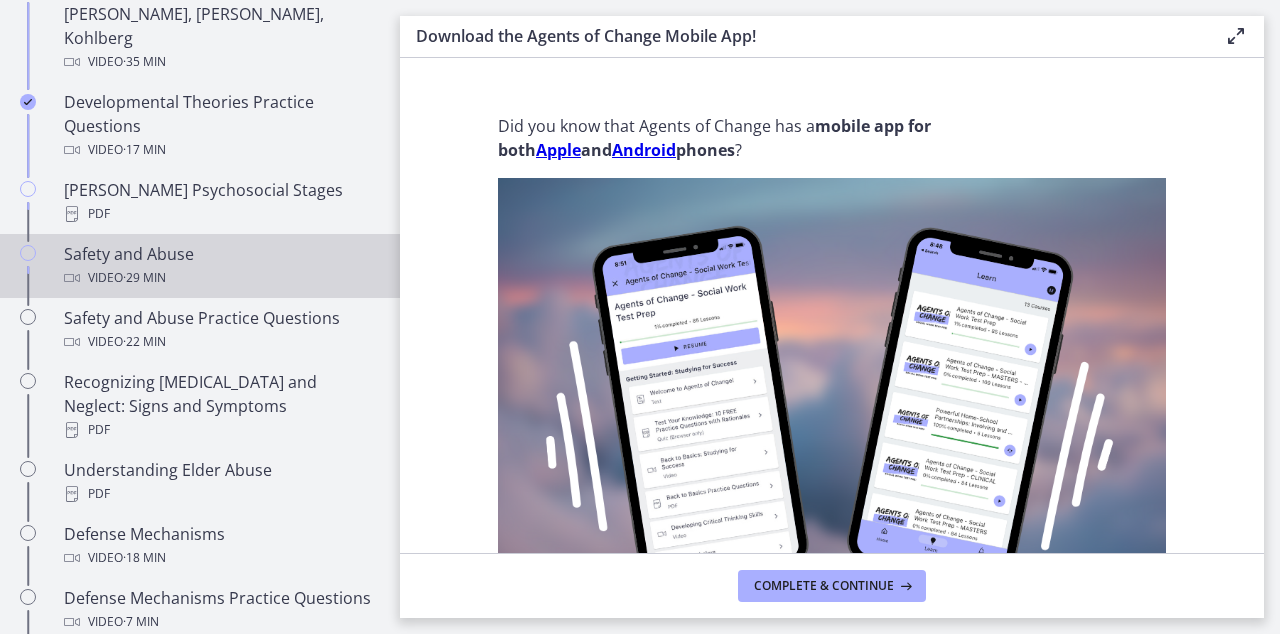 scroll, scrollTop: 727, scrollLeft: 0, axis: vertical 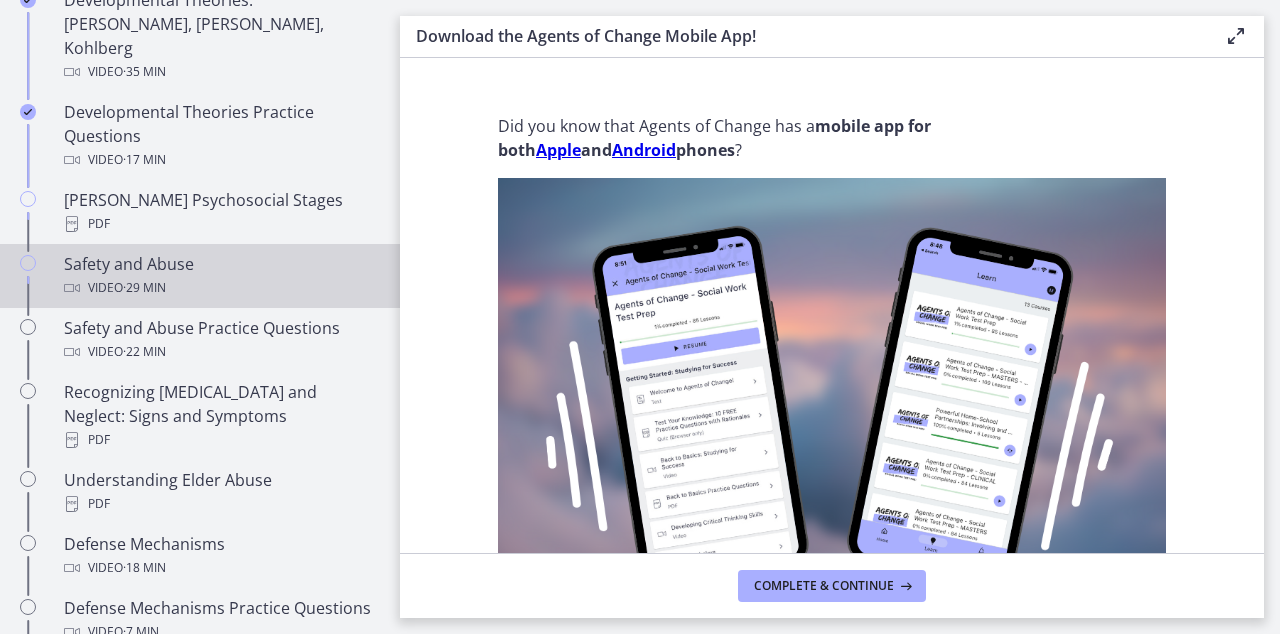 click on "Safety and Abuse
Video
·  29 min" at bounding box center (220, 276) 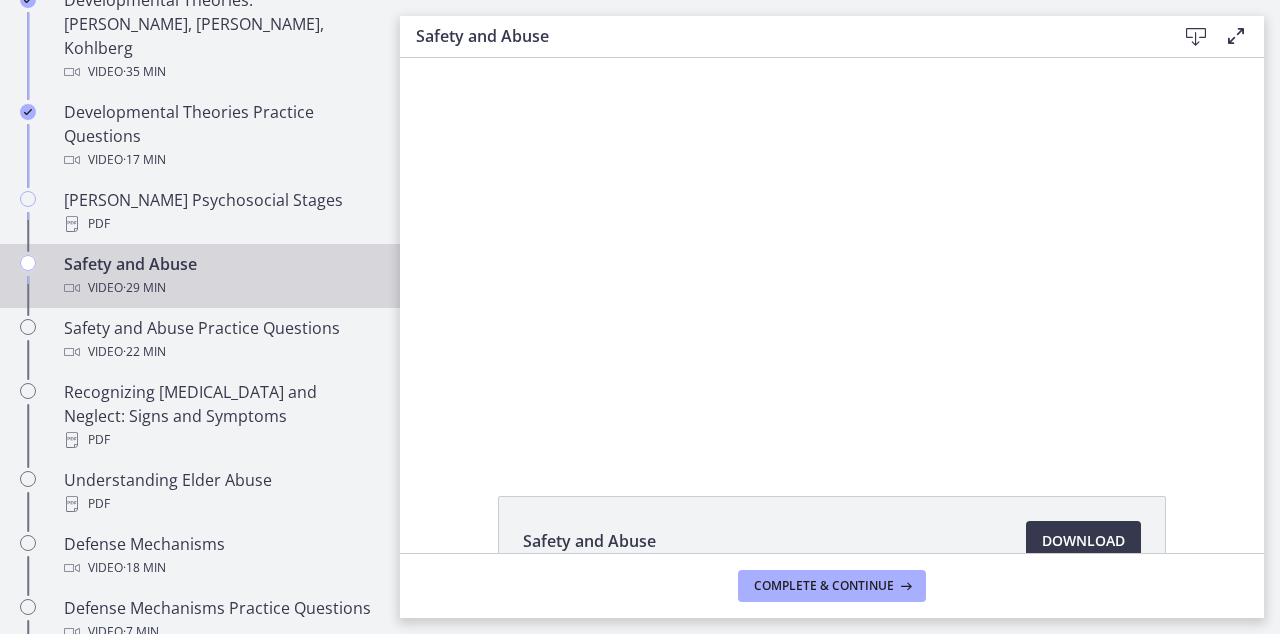 scroll, scrollTop: 0, scrollLeft: 0, axis: both 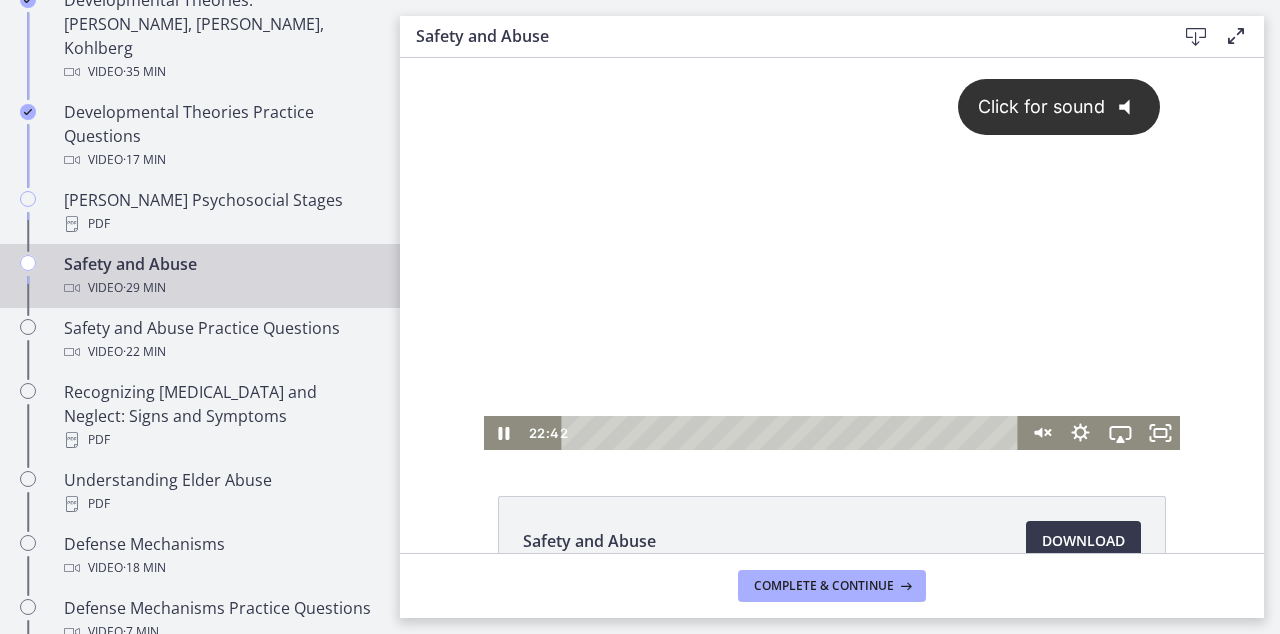 click on "Click for sound" at bounding box center [1032, 106] 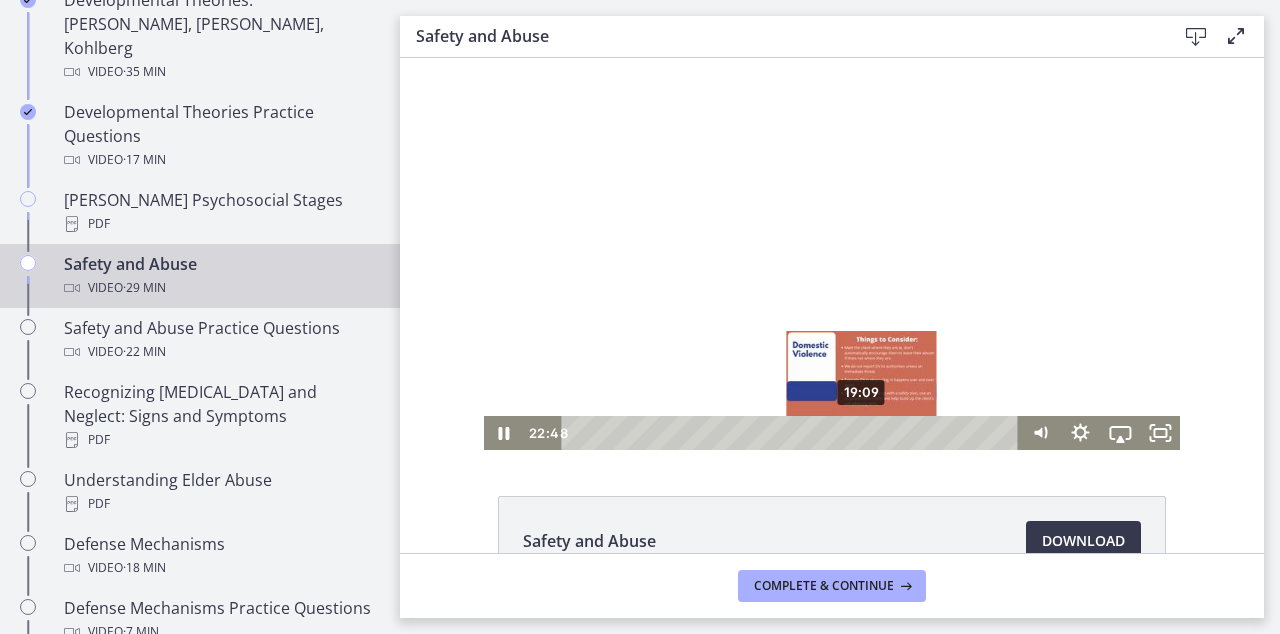 click on "19:09" at bounding box center (793, 433) 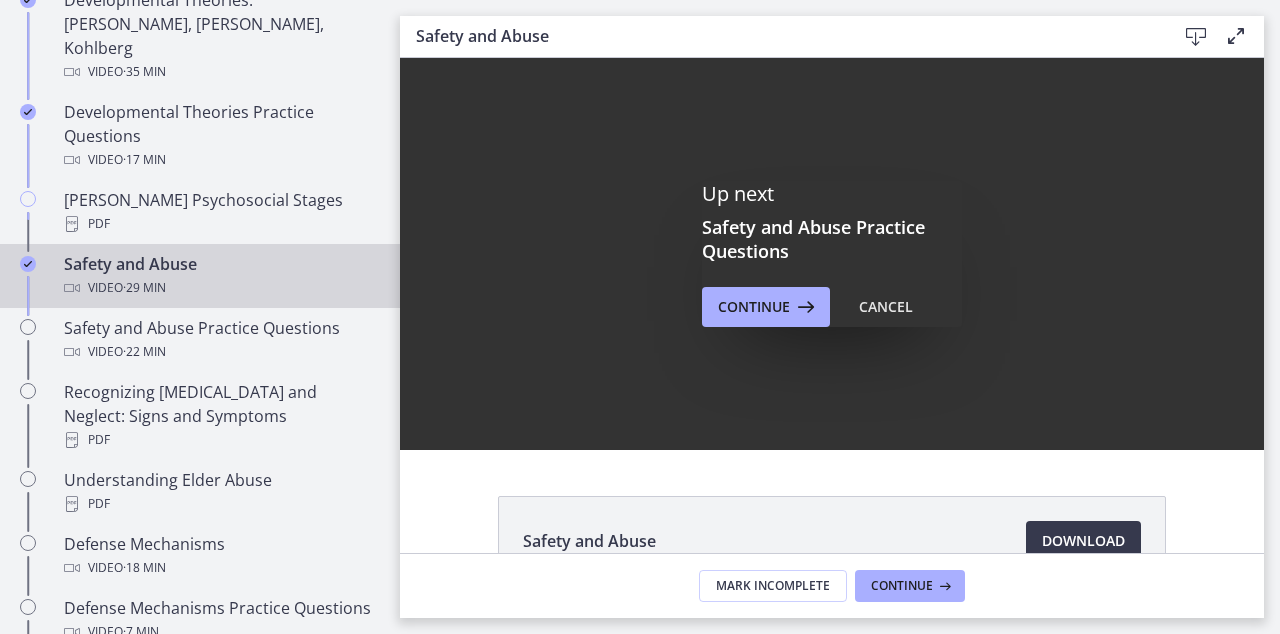 scroll, scrollTop: 0, scrollLeft: 0, axis: both 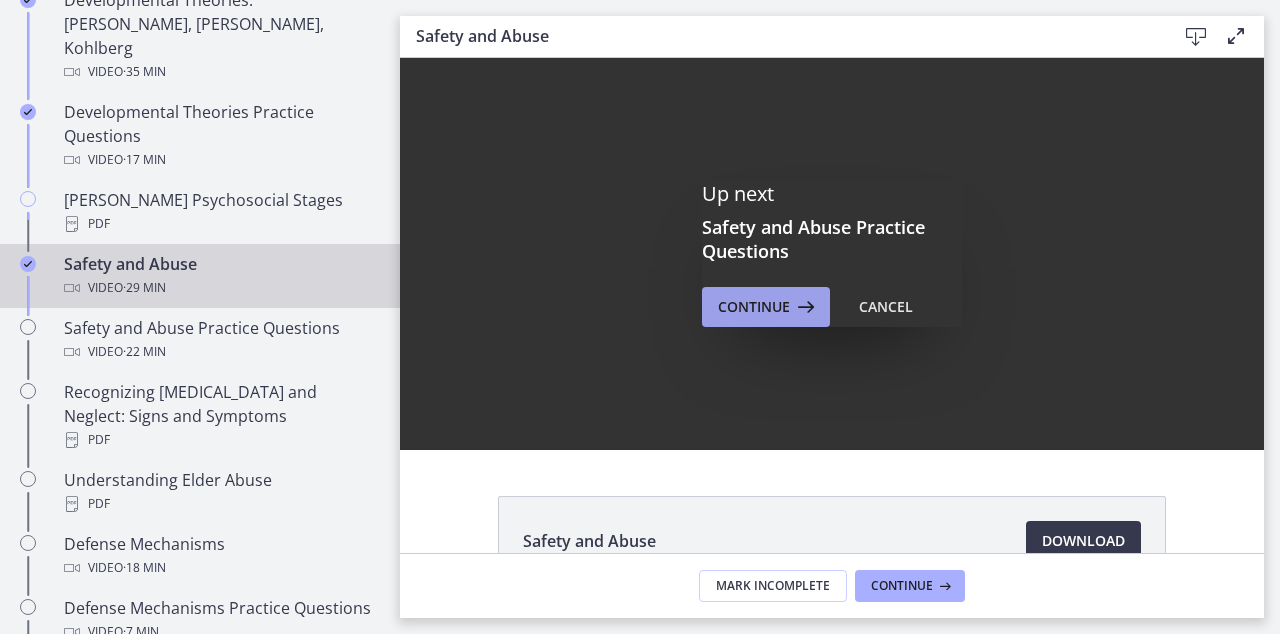 click on "Continue" at bounding box center (754, 307) 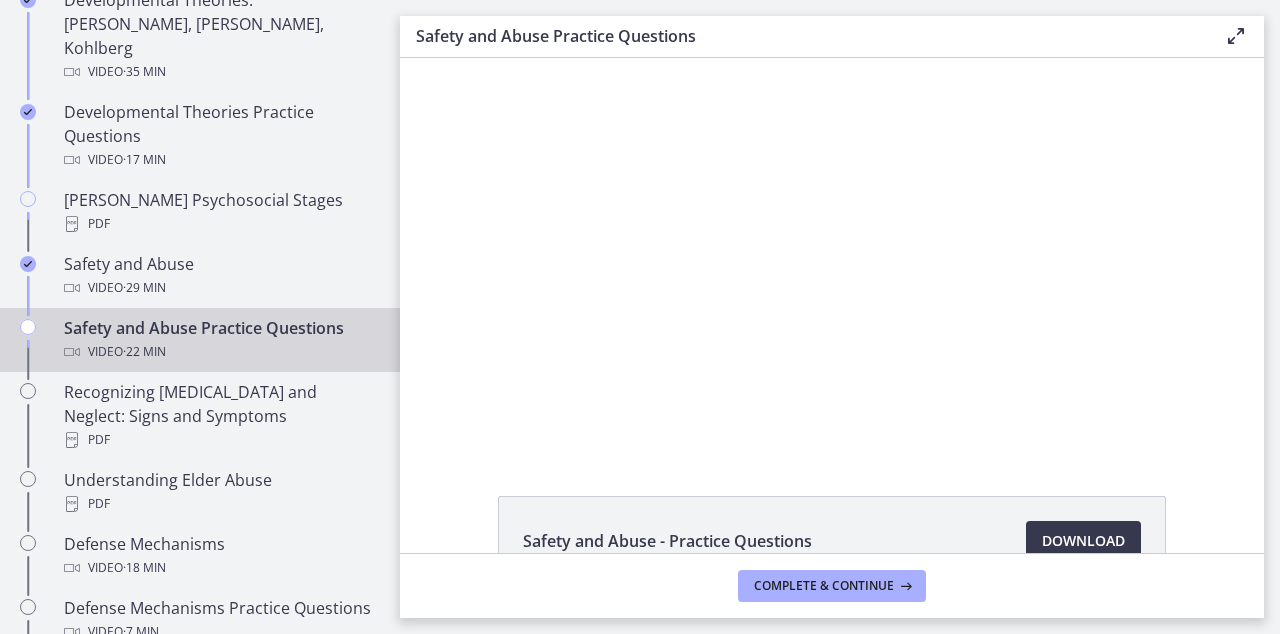 scroll, scrollTop: 0, scrollLeft: 0, axis: both 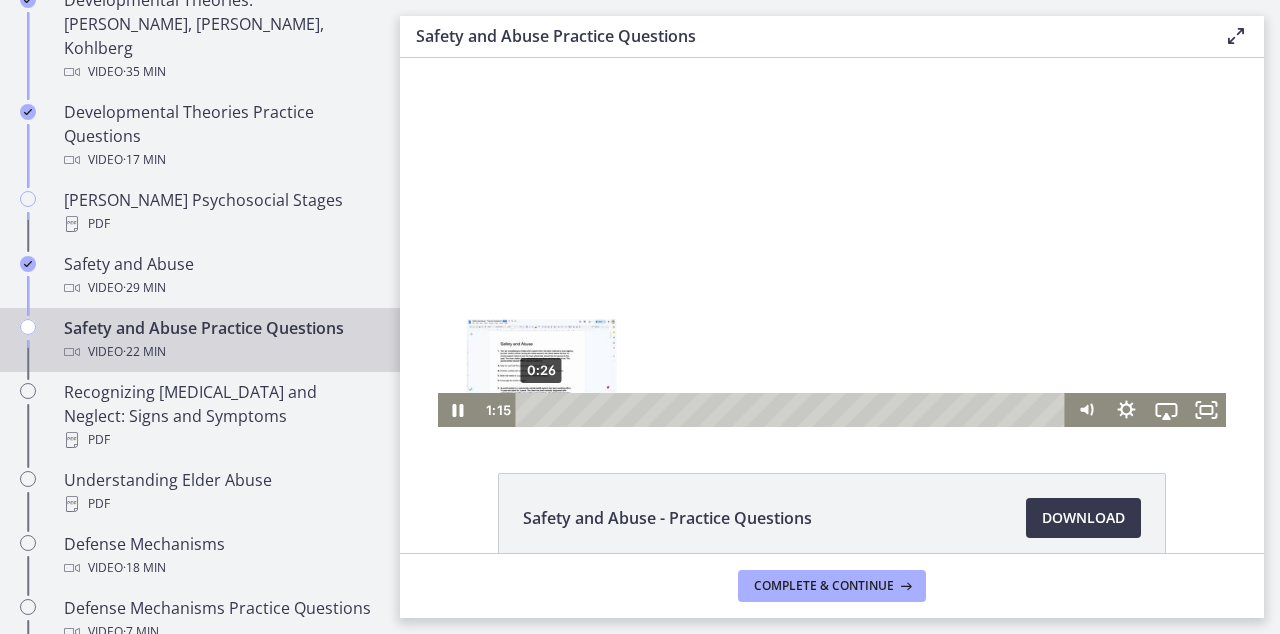 click on "0:26" at bounding box center [793, 410] 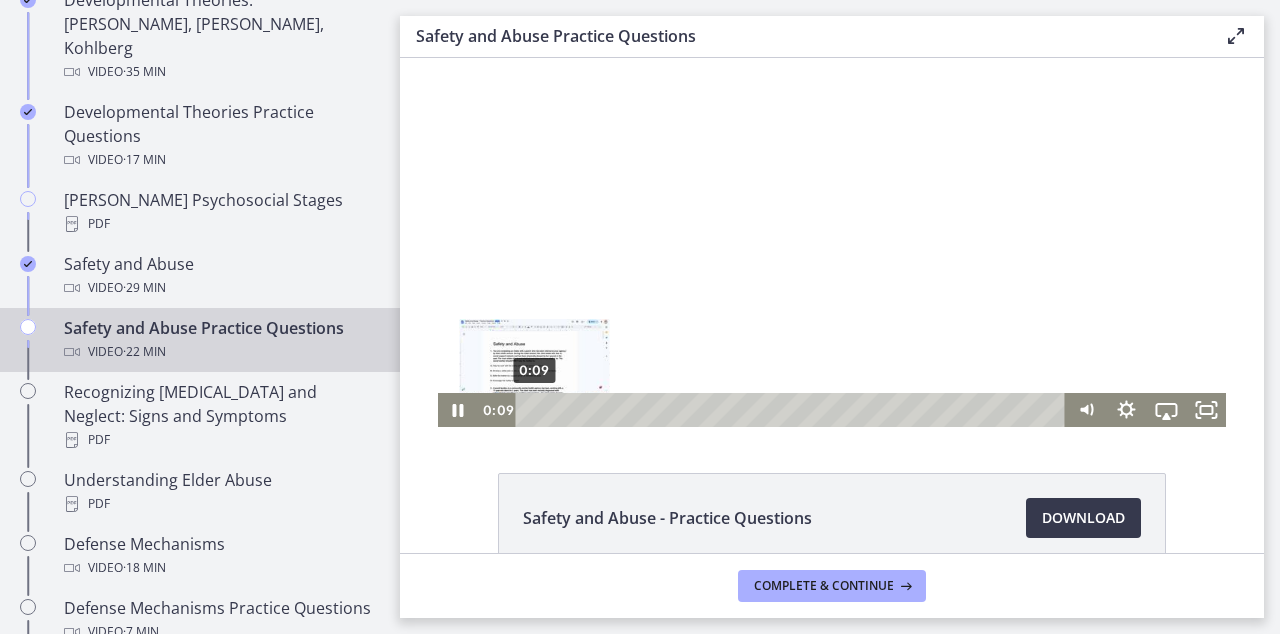 click at bounding box center (533, 409) 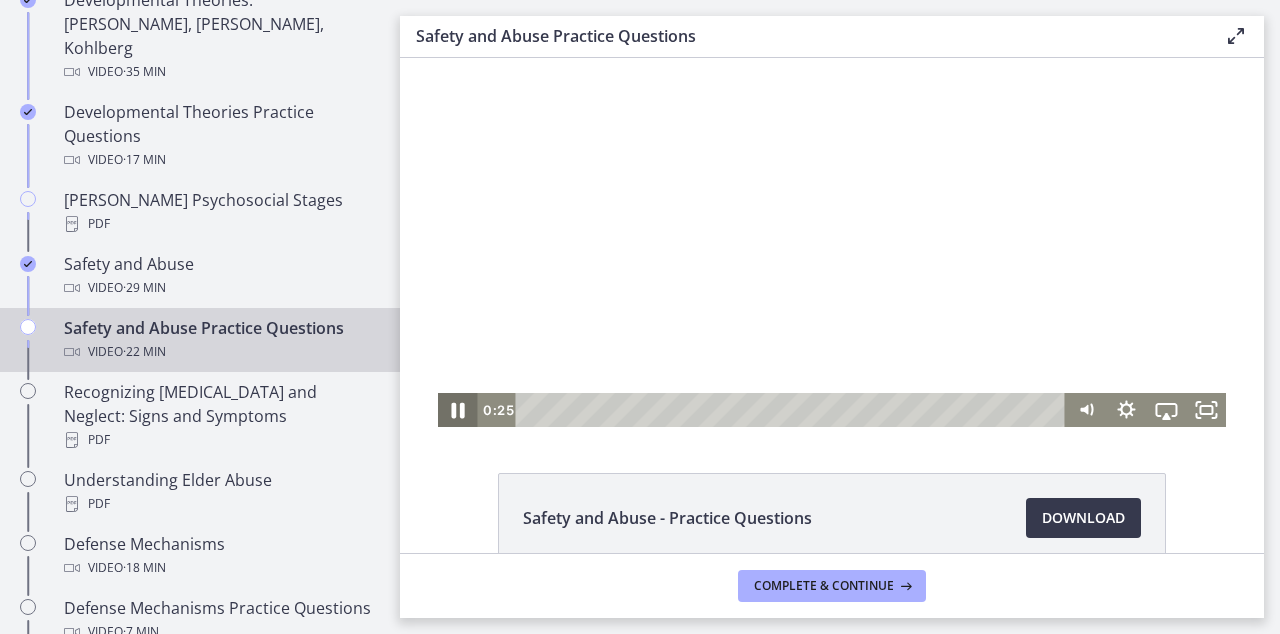 click 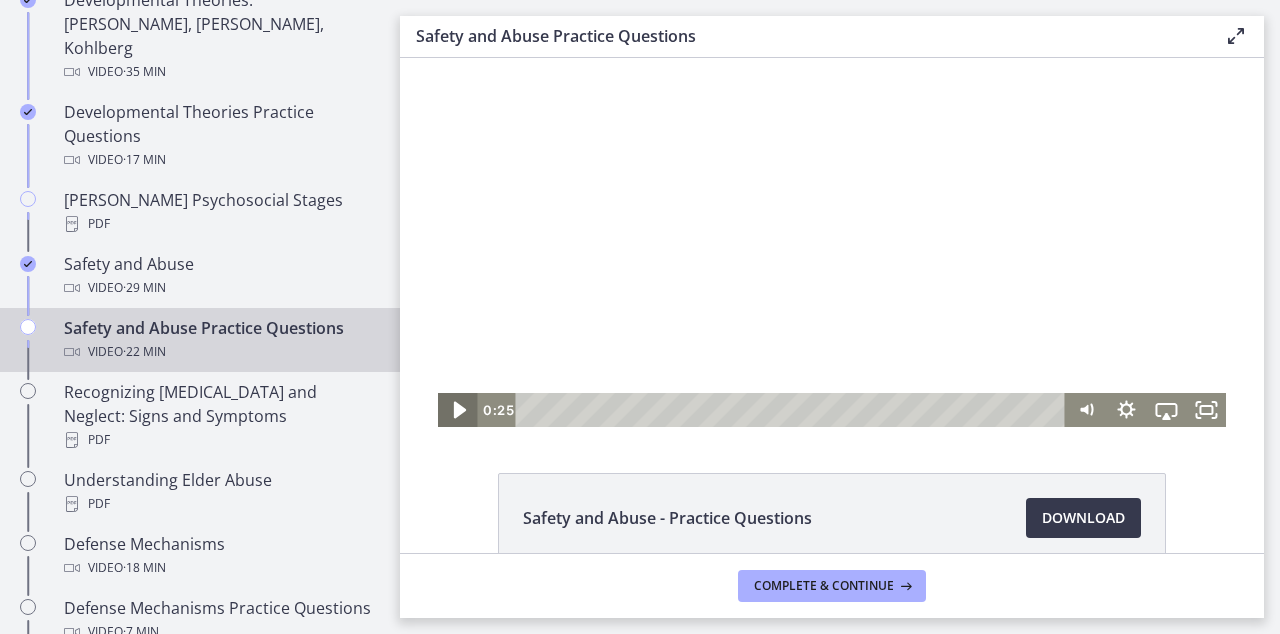 click 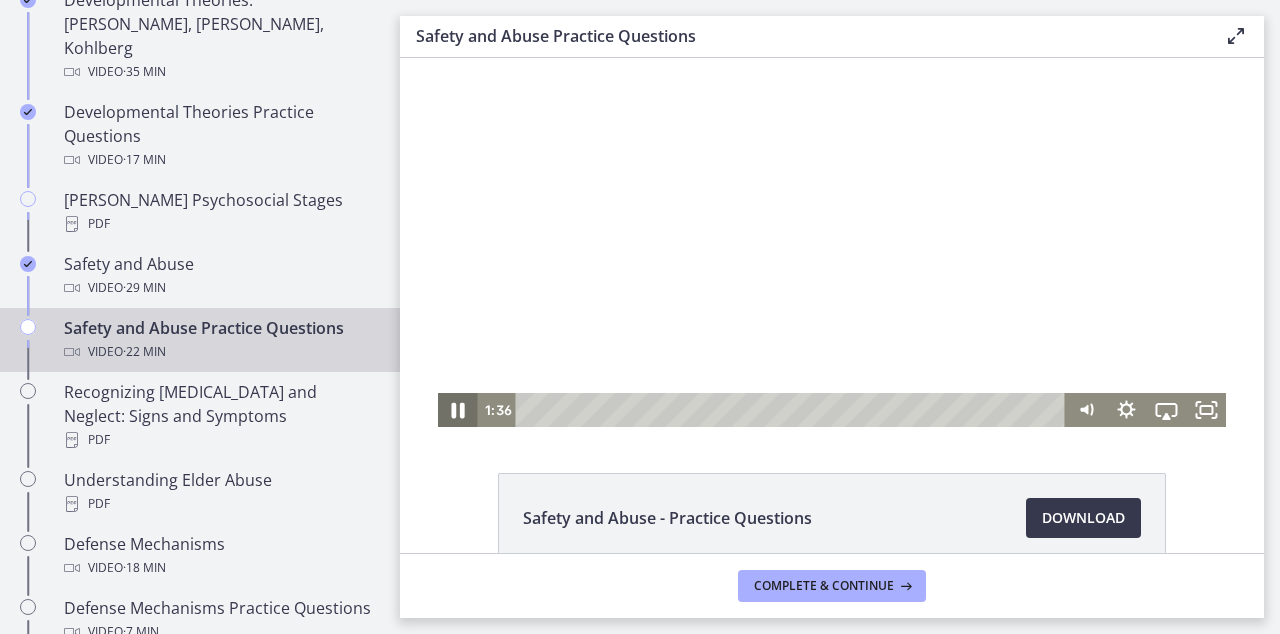 click 